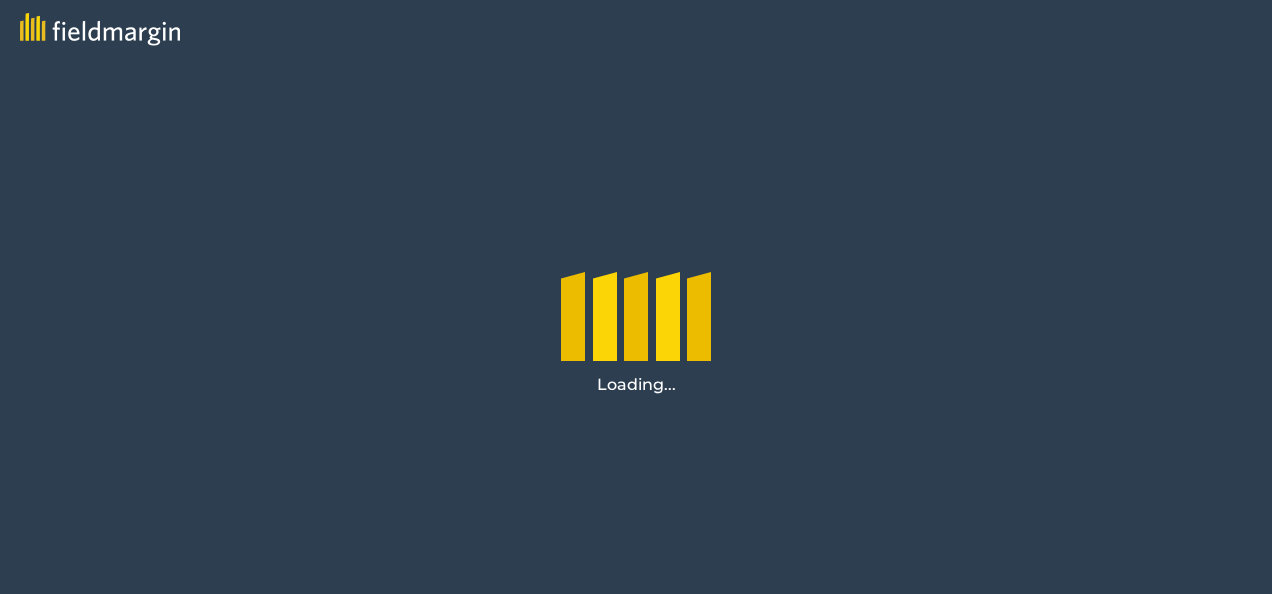 scroll, scrollTop: 0, scrollLeft: 0, axis: both 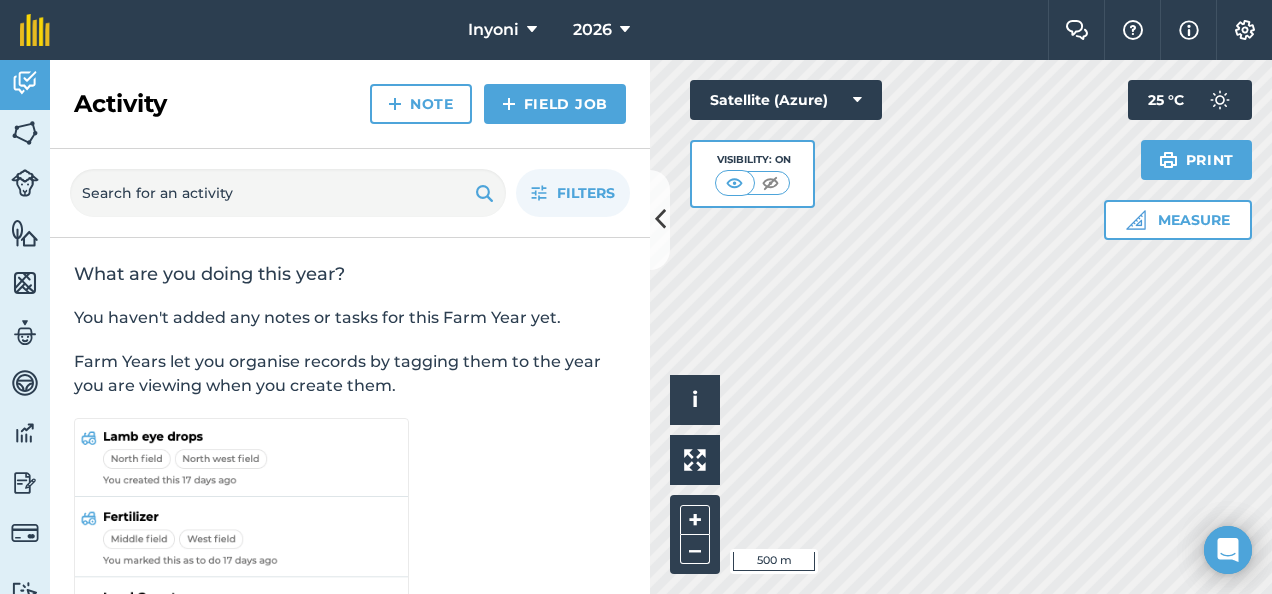 click on "Inyoni  2026 Farm Chat Help Info Settings Inyoni   -  2026 Reproduced with the permission of  Microsoft Printed on  05/08/2025 Field usages No usage set BANANAS - Yellow PEPPER-BELL/SWEET SQUASH-BUTTERNUT SUGARCANE - N53 TOMATOES Feature types Trees Water Activity Fields Livestock Features Maps Team Vehicles Data Reporting Billing Tutorials Tutorials Activity   Note   Field Job Filters What are you doing this year? You haven't added any notes or tasks for this Farm Year yet. Farm Years let you organise records by tagging them to the year you are viewing when you create them. Hello i © 2025 TomTom, Microsoft 500 m + – Satellite (Azure) Visibility: On Measure Print 25   ° C" at bounding box center (636, 297) 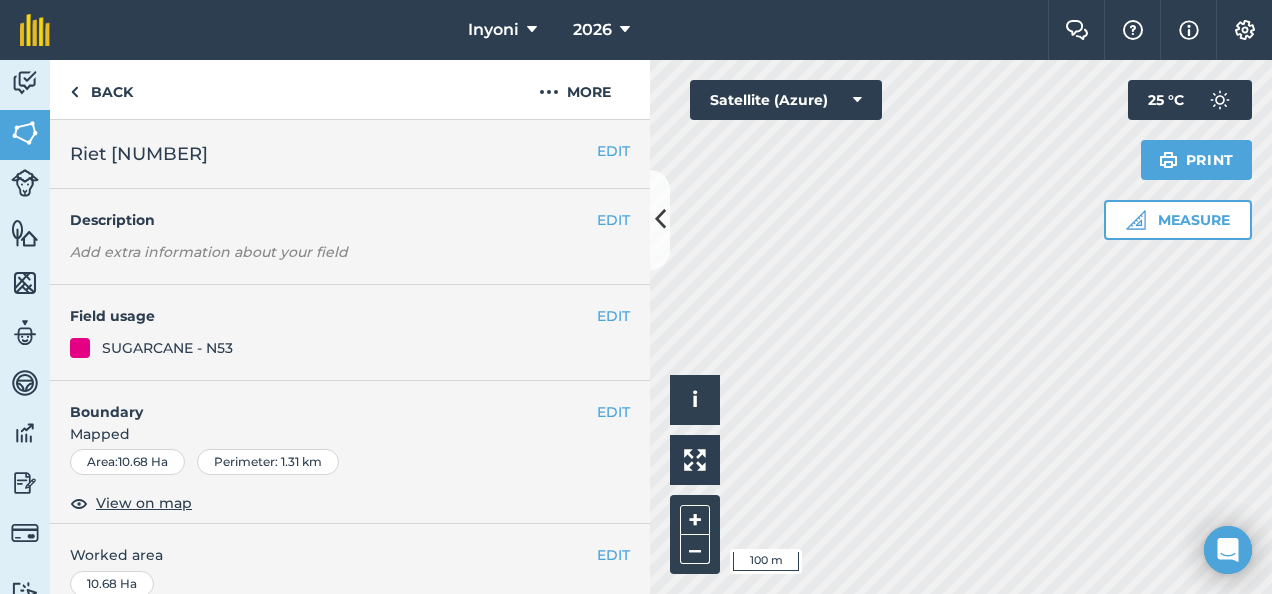 click on "Activity Fields Livestock Features Maps Team Vehicles Data Reporting Billing Tutorials Tutorials   Back   More EDIT Riet [NUMBER] EDIT Description Add extra information about your field EDIT Field usage SUGARCANE - N53 EDIT Boundary   Mapped Area :  10.68   Ha Perimeter :   1.31   km   View on map EDIT Worked area 10.68   Ha Sub-fields   Divide your fields into sections, e.g. for multiple crops or grazing blocks   Add sub-fields Add field job Add note   Field Health To-Do Field History Reports There are no outstanding tasks for this field. Hello i © 2025 TomTom, Microsoft 100 m + – Satellite (Azure) Measure Print 25   ° C" at bounding box center (636, 327) 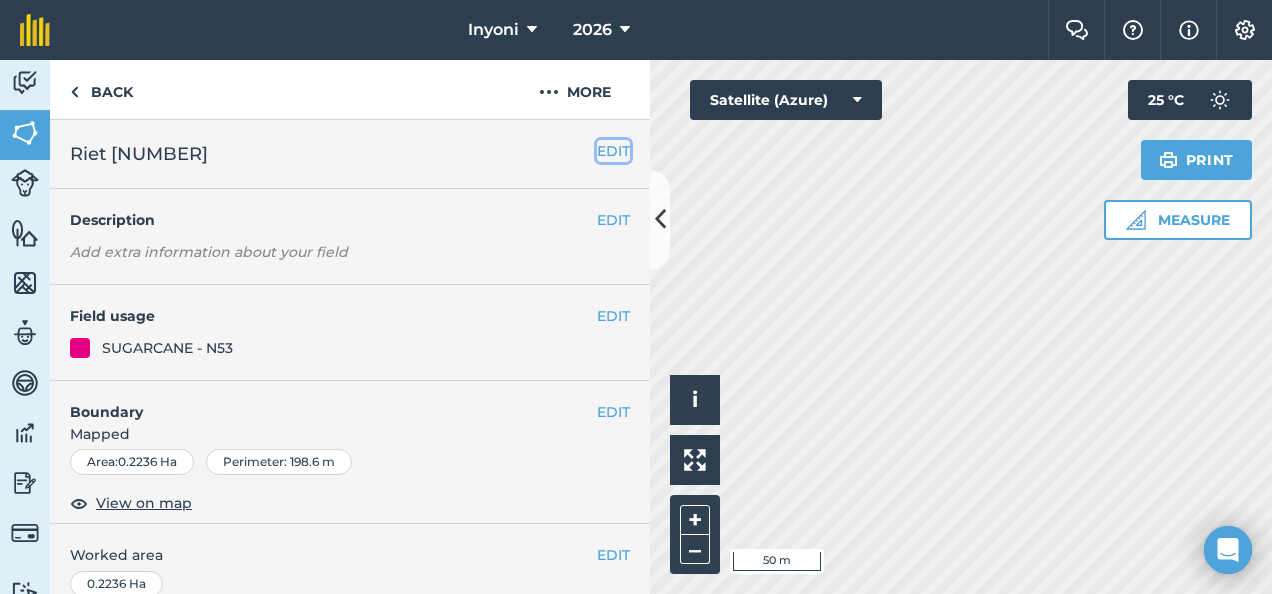 click on "EDIT" at bounding box center (613, 151) 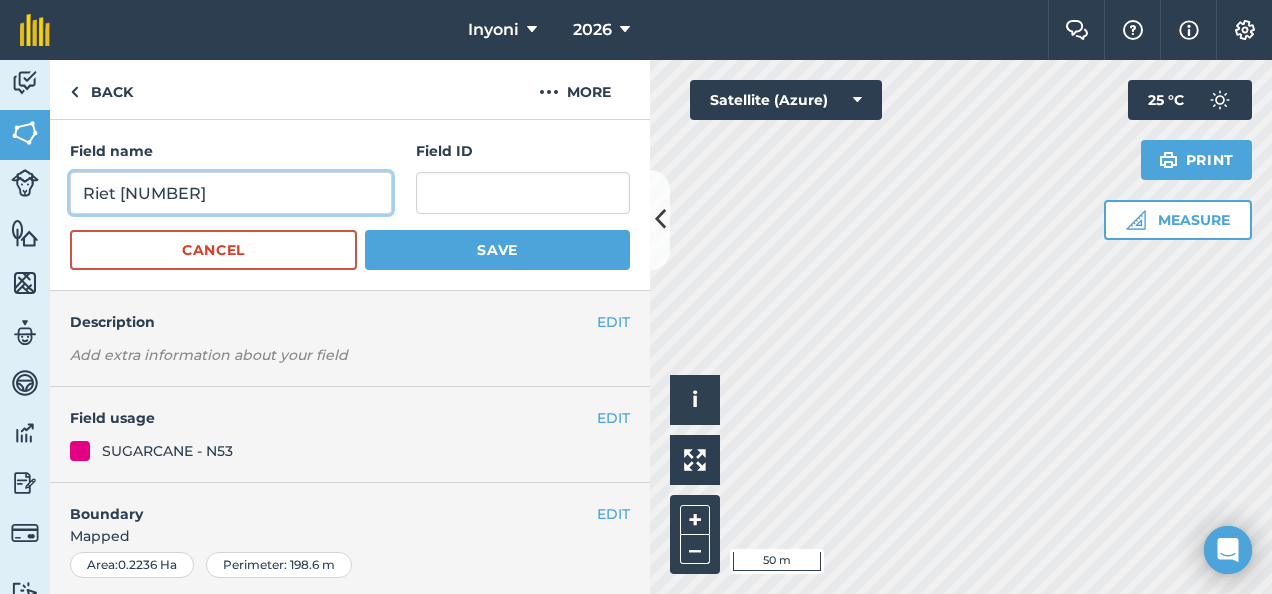 drag, startPoint x: 142, startPoint y: 193, endPoint x: 151, endPoint y: 188, distance: 10.29563 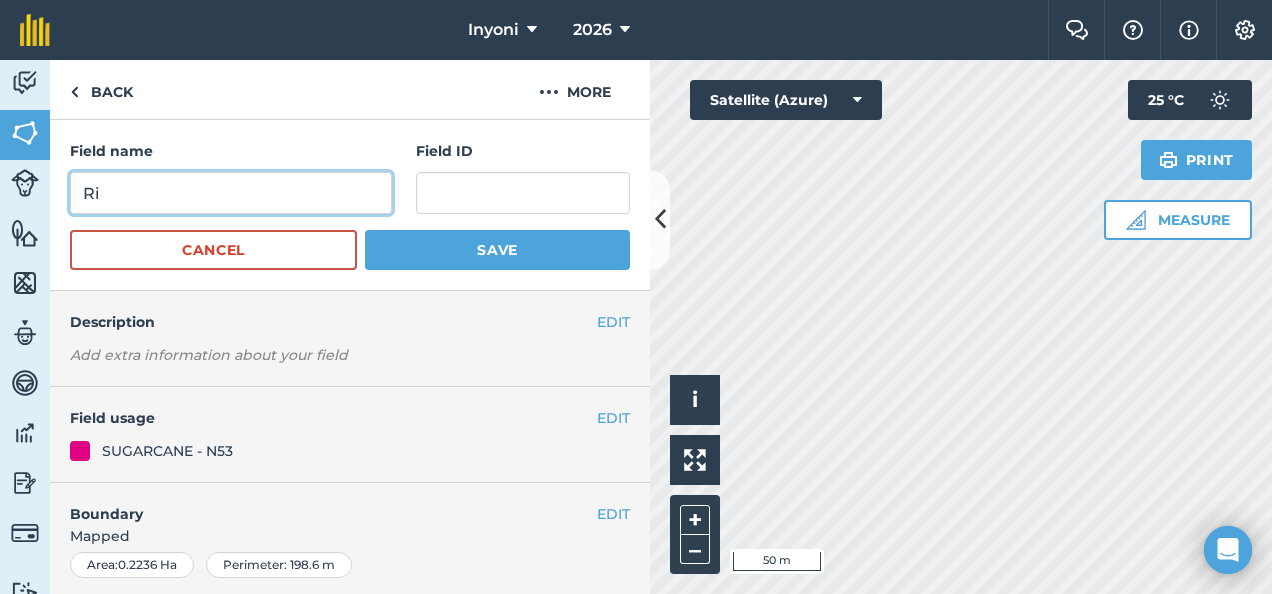 type on "R" 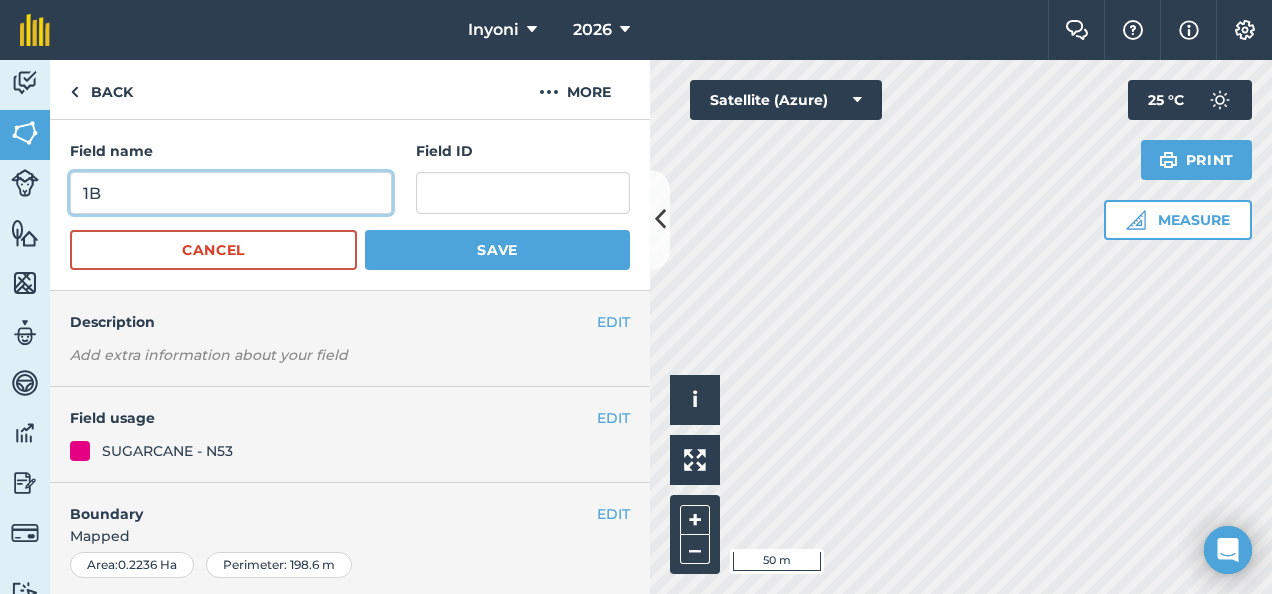 type on "1B" 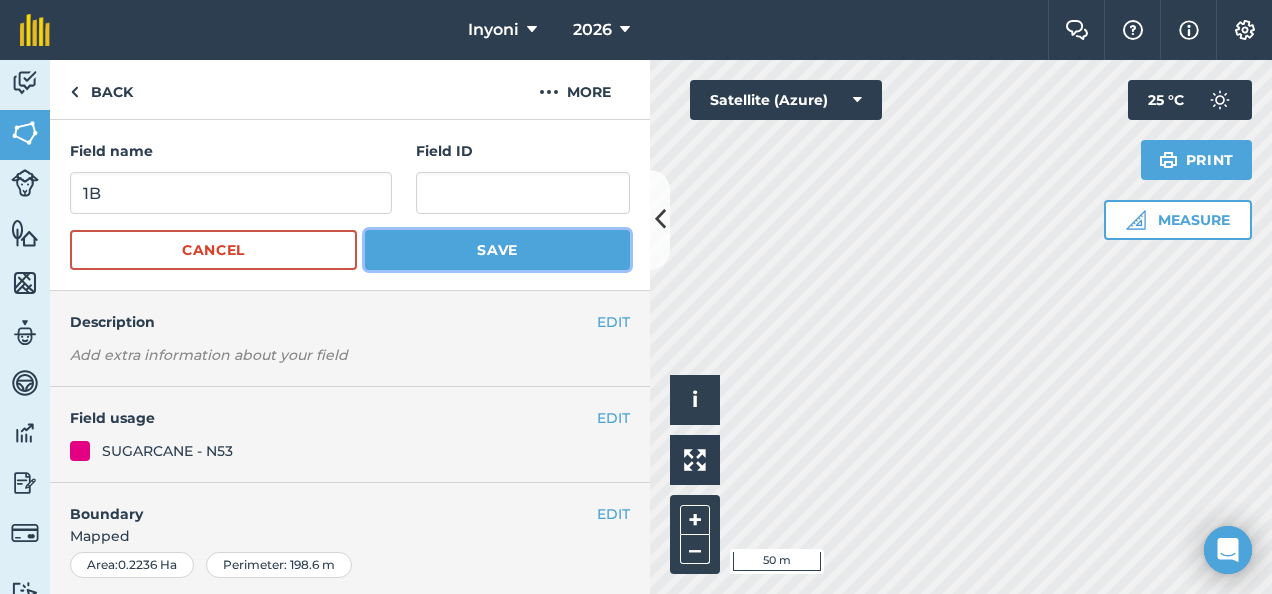 click on "Save" at bounding box center [497, 250] 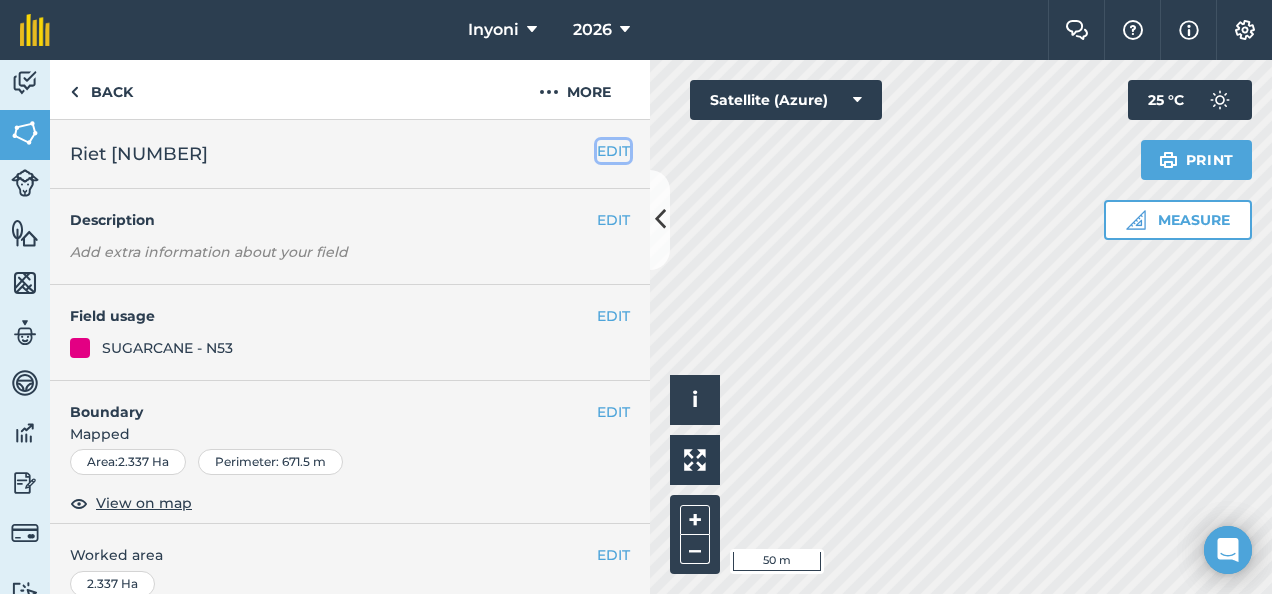 click on "EDIT" at bounding box center (613, 151) 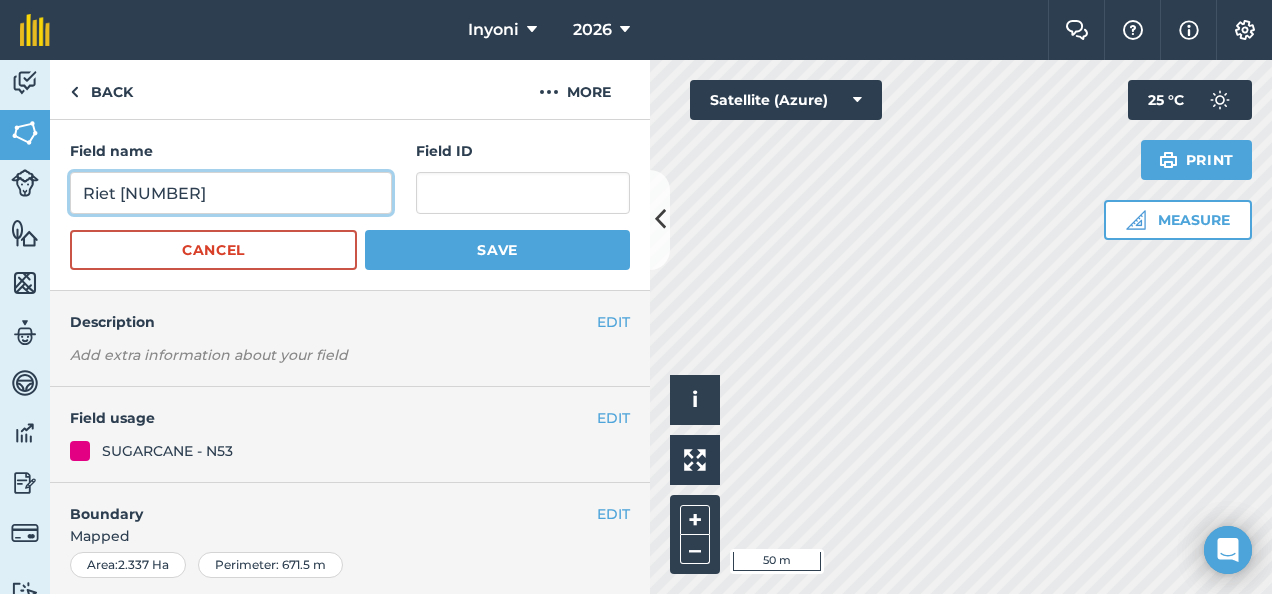 click on "Riet [NUMBER]" at bounding box center (231, 193) 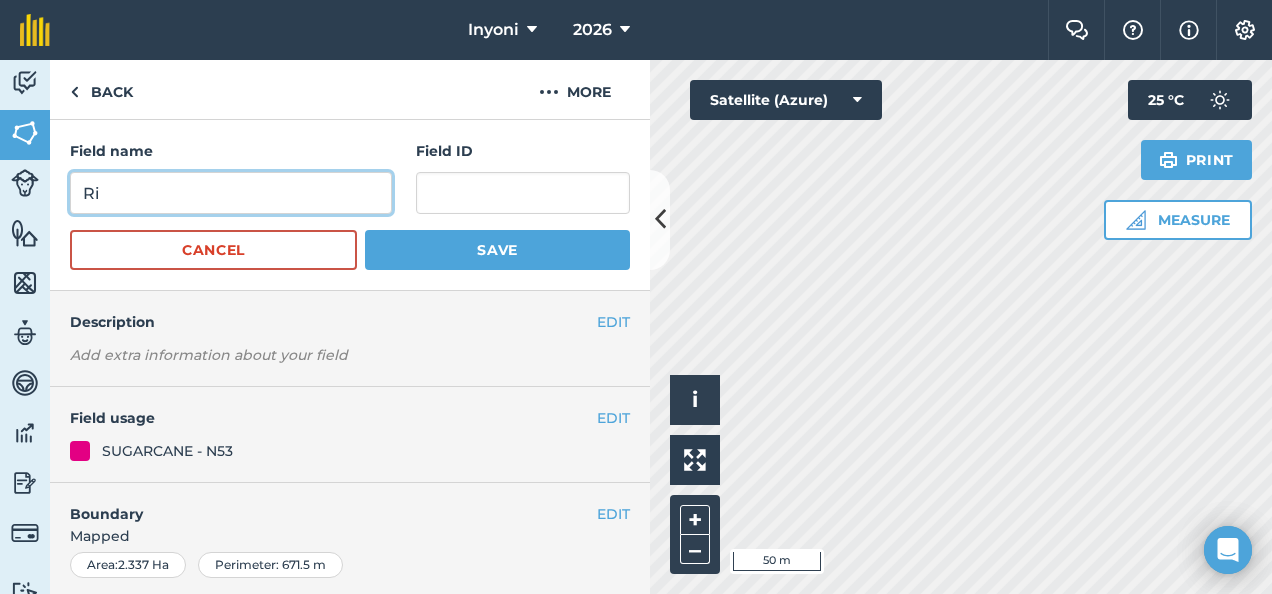 type on "R" 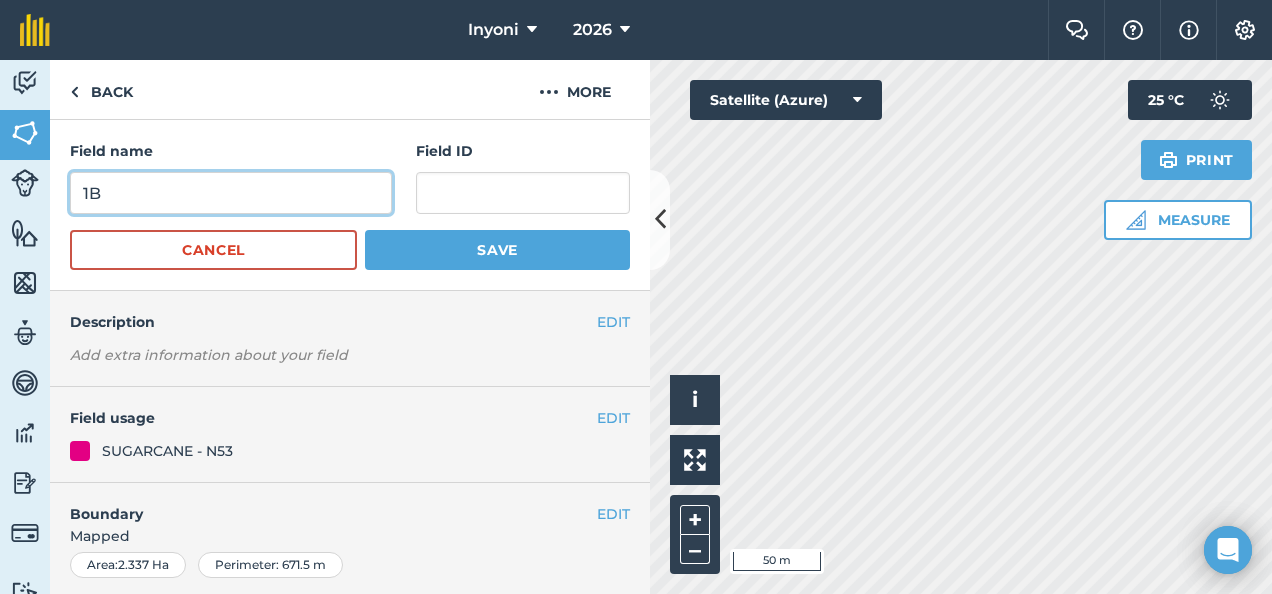 type on "1B" 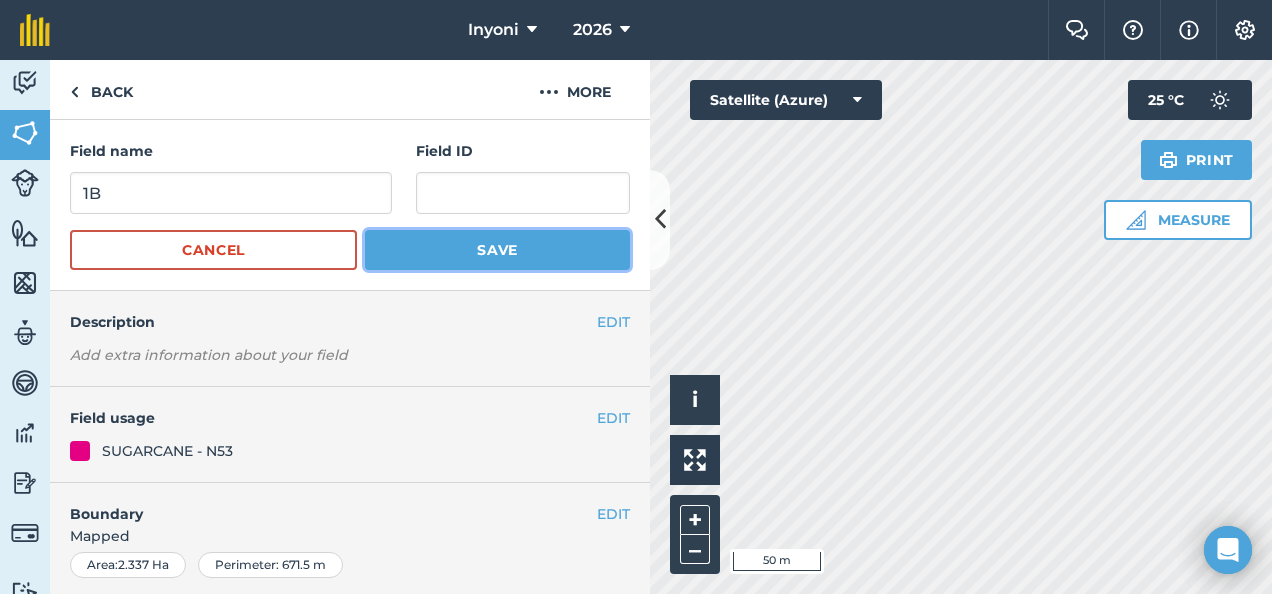 click on "Save" at bounding box center [497, 250] 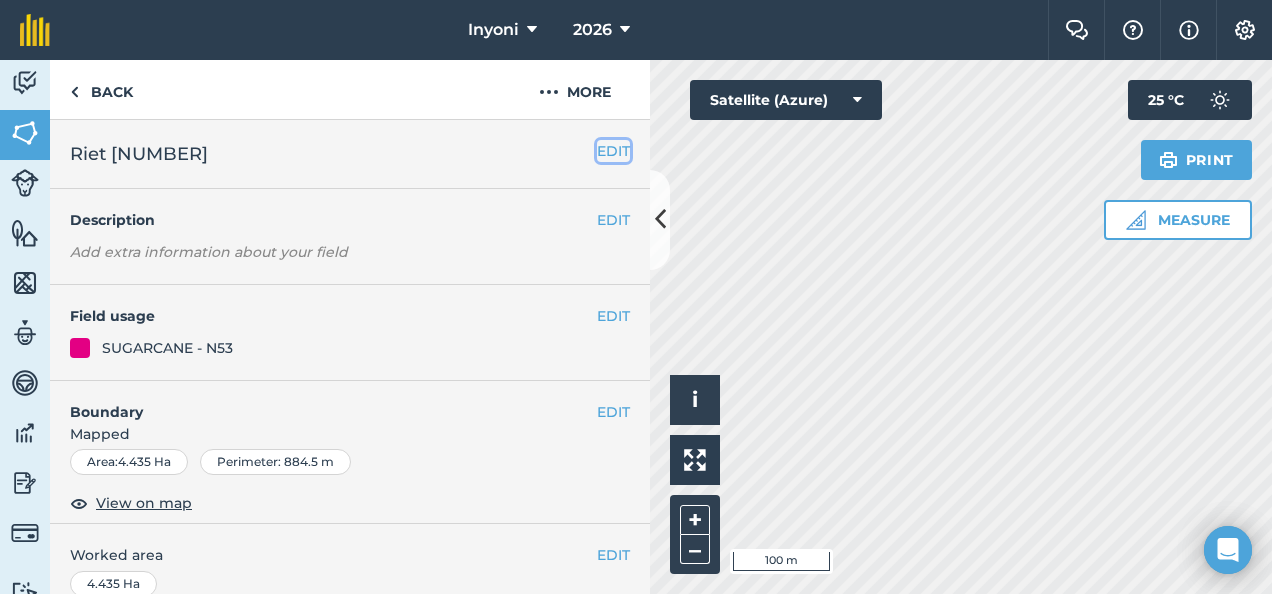 click on "EDIT" at bounding box center (613, 151) 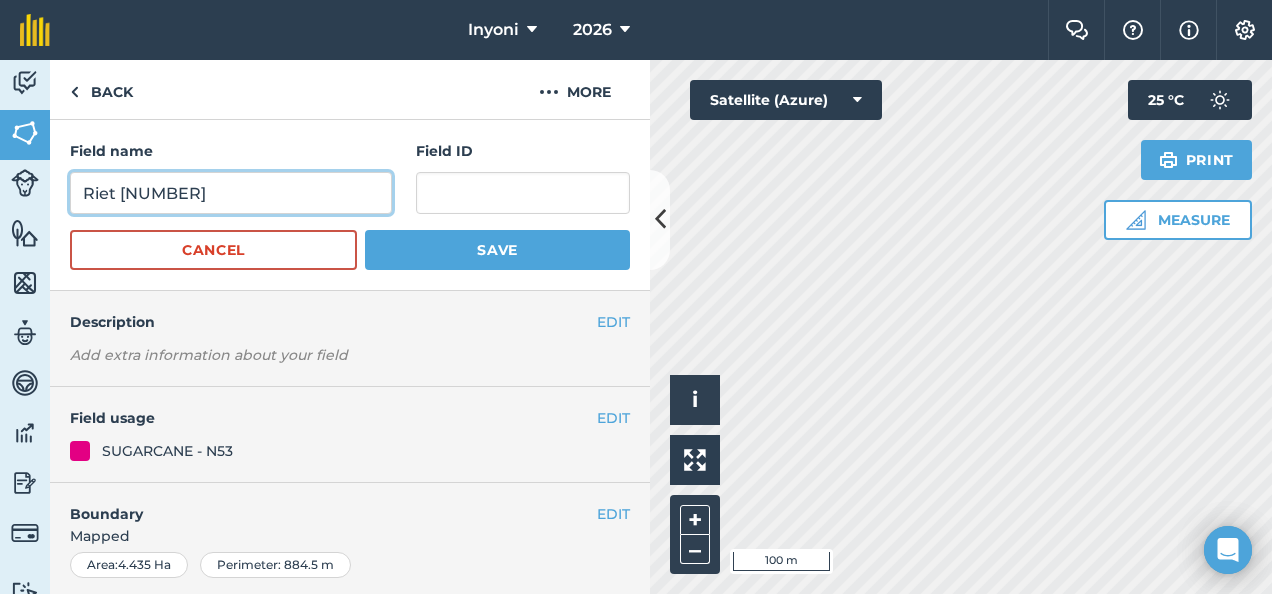 click on "Riet [NUMBER]" at bounding box center [231, 193] 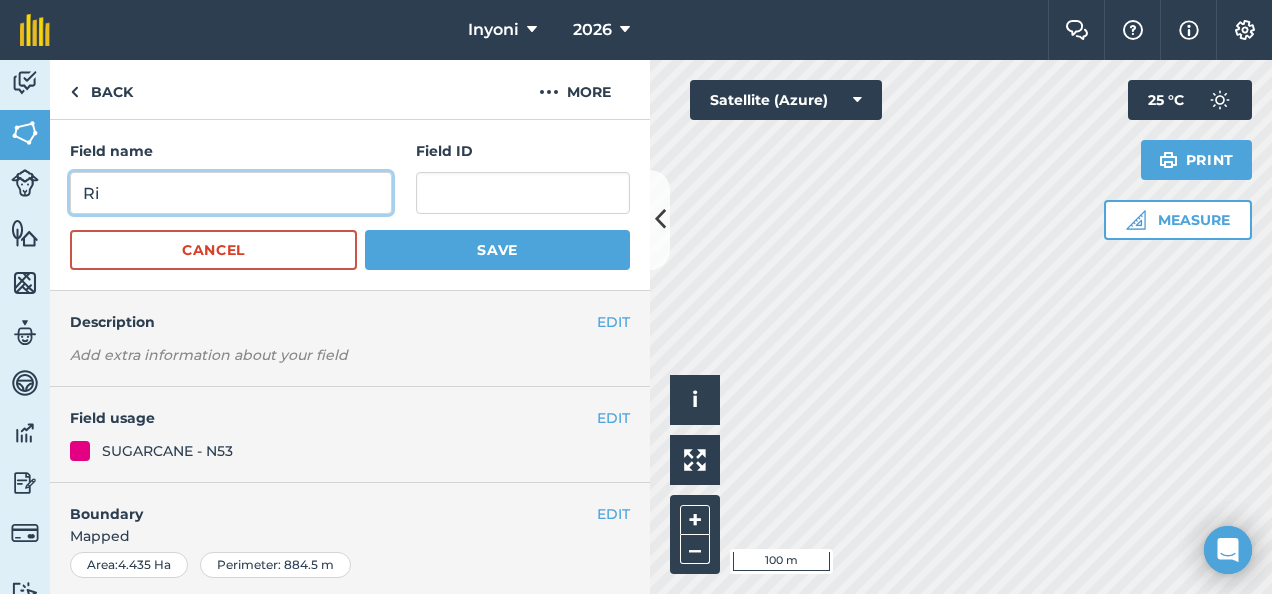 type on "R" 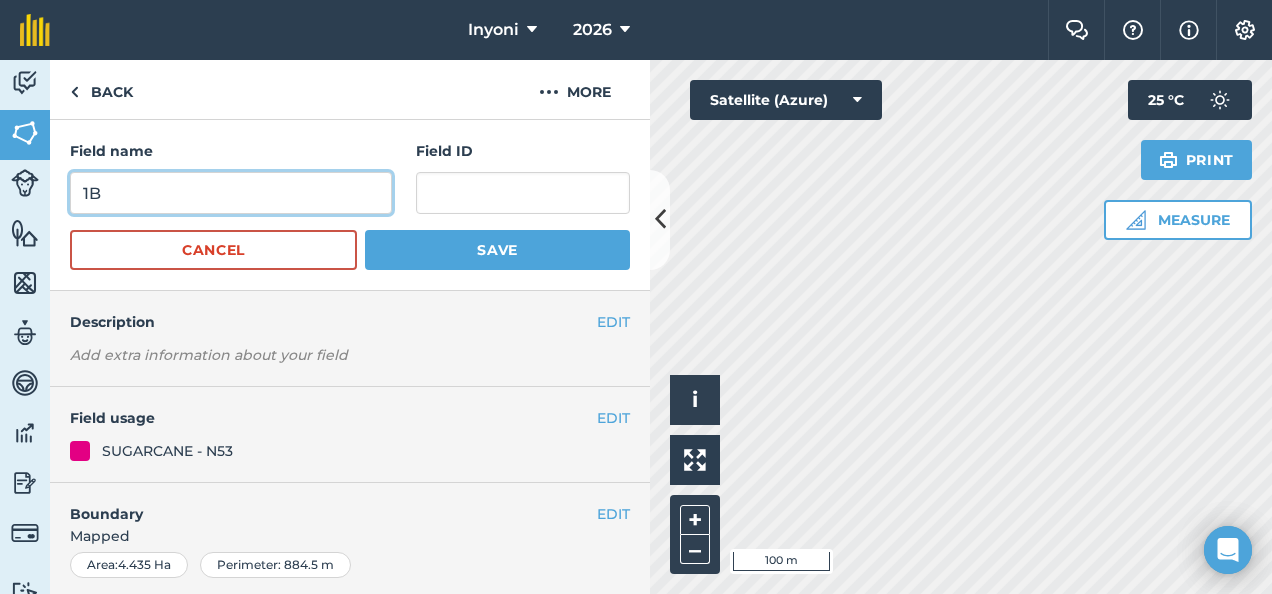 type on "1B" 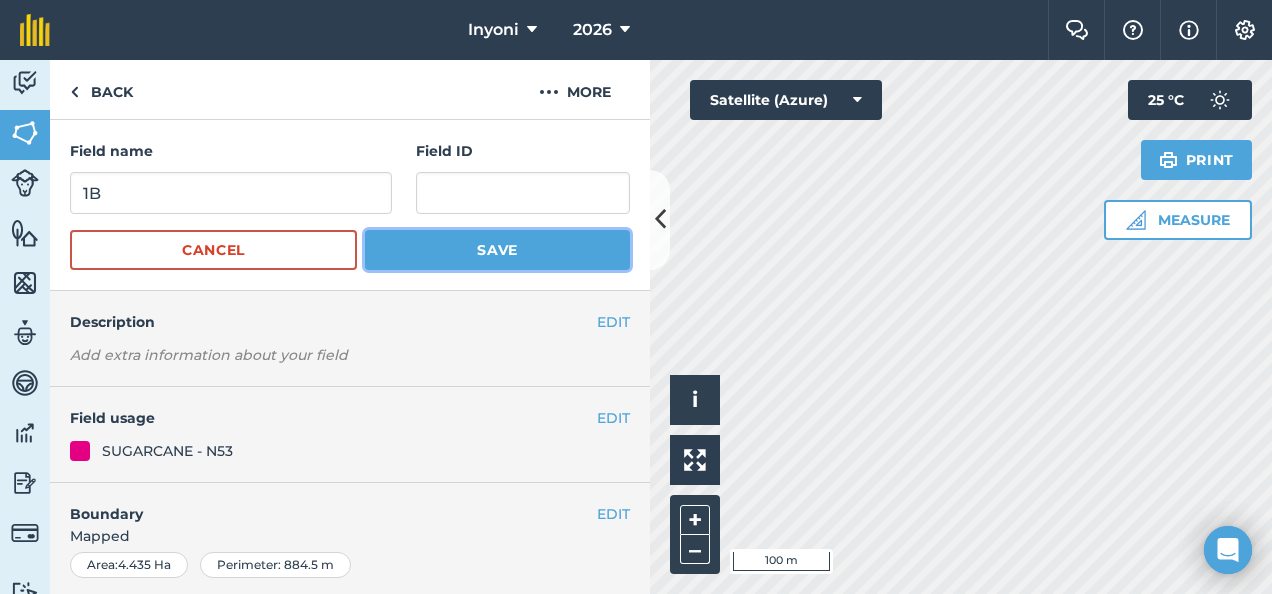 click on "Save" at bounding box center (497, 250) 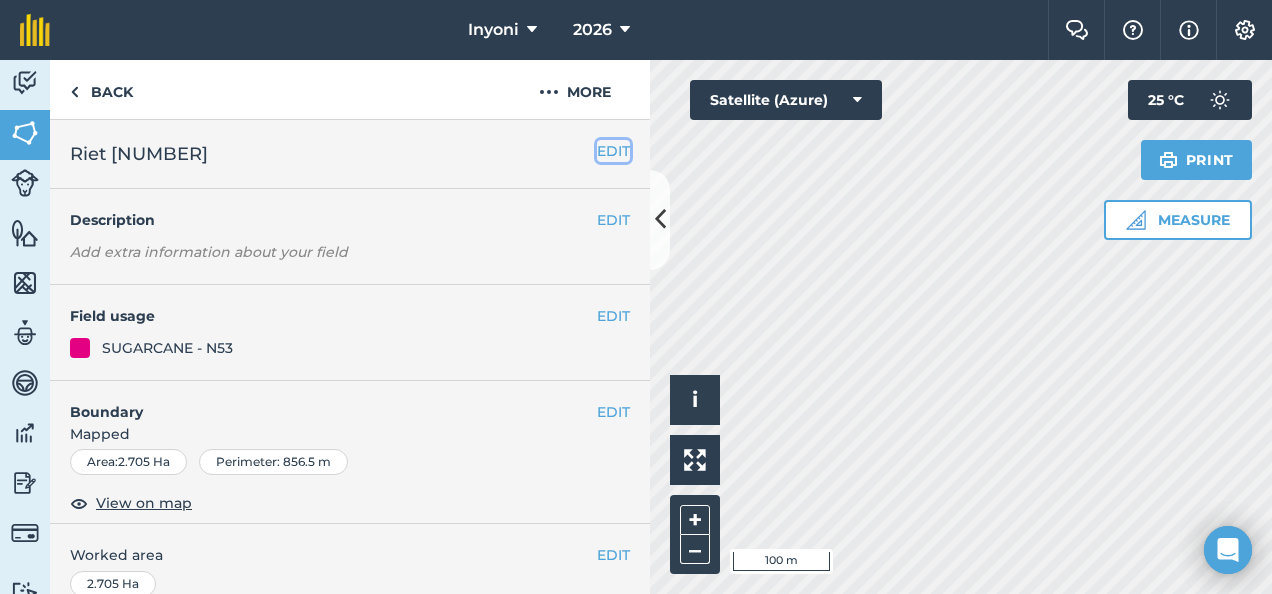 click on "EDIT" at bounding box center [613, 151] 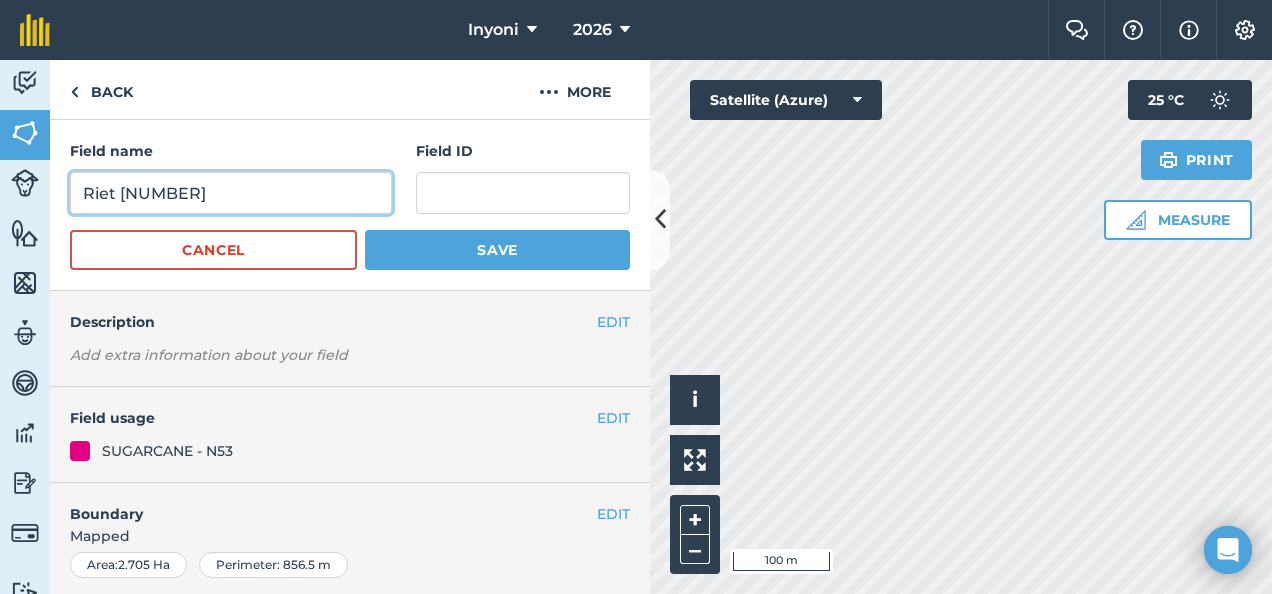 click on "Riet [NUMBER]" at bounding box center (231, 193) 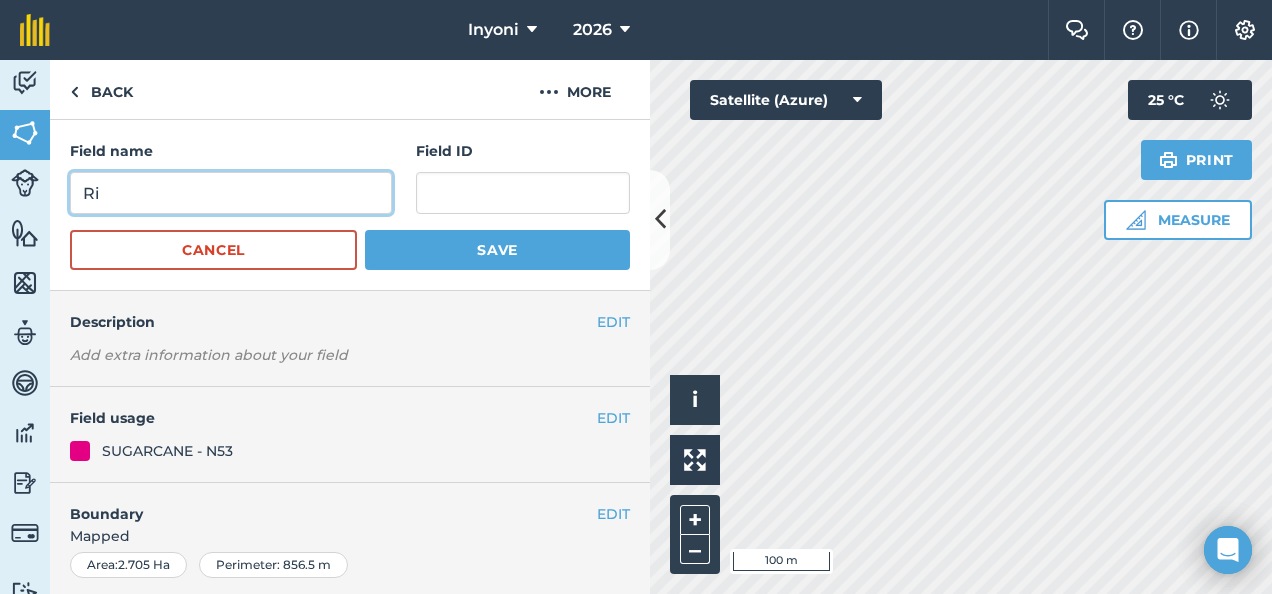 type on "R" 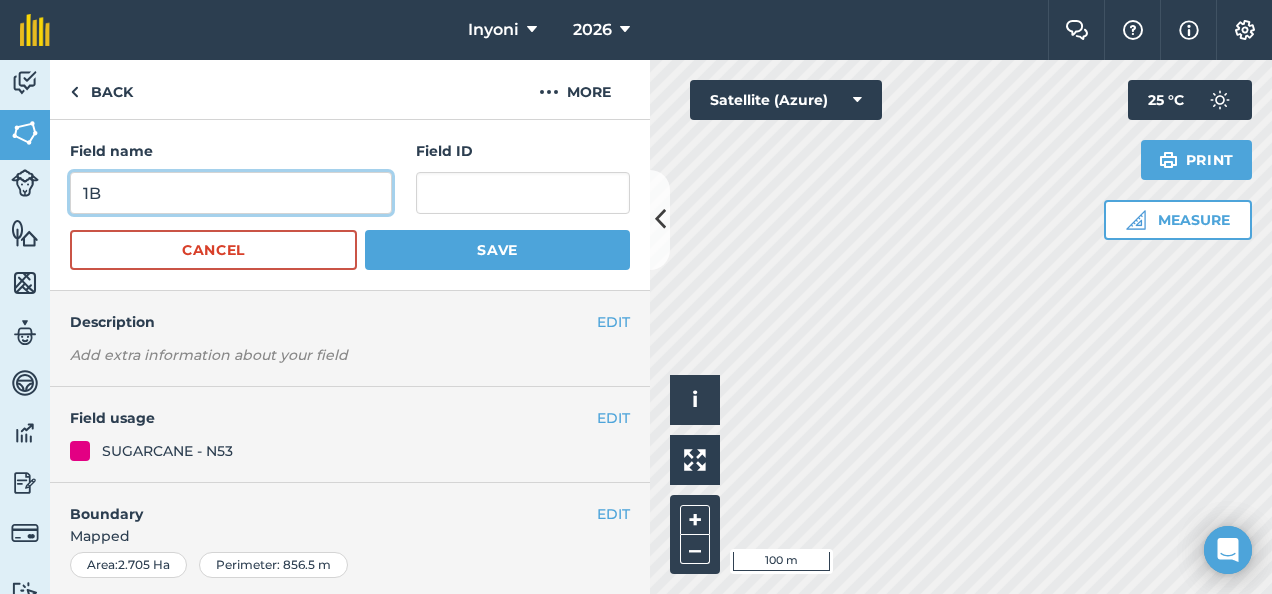 type on "1B" 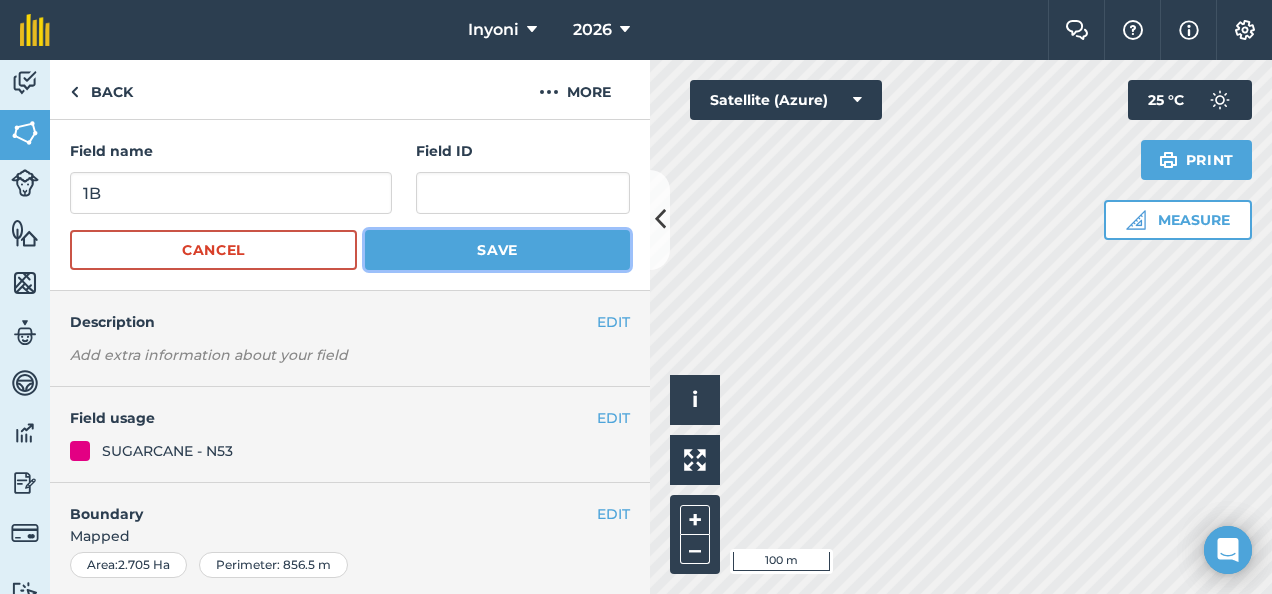 click on "Save" at bounding box center [497, 250] 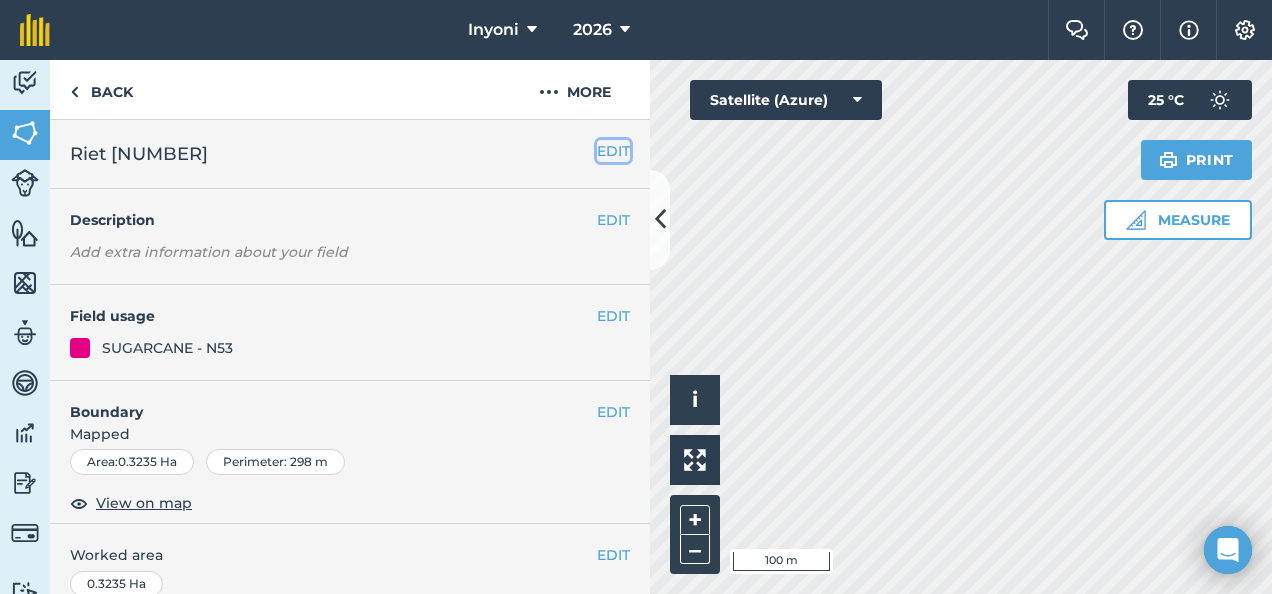 click on "EDIT" at bounding box center [613, 151] 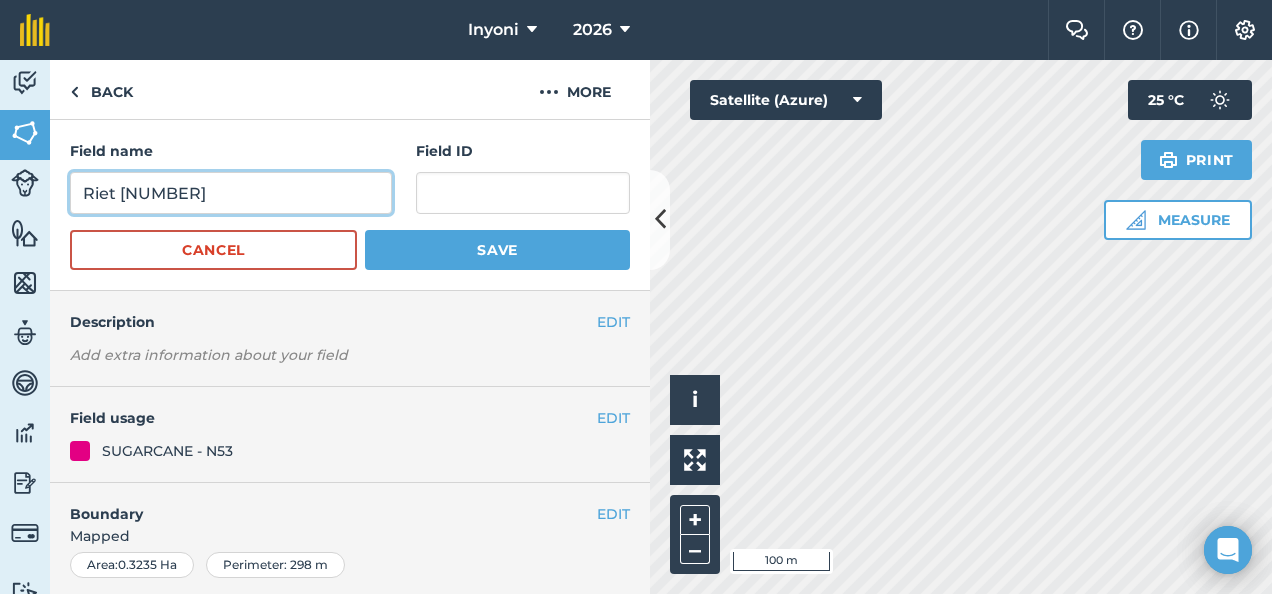 click on "Riet [NUMBER]" at bounding box center [231, 193] 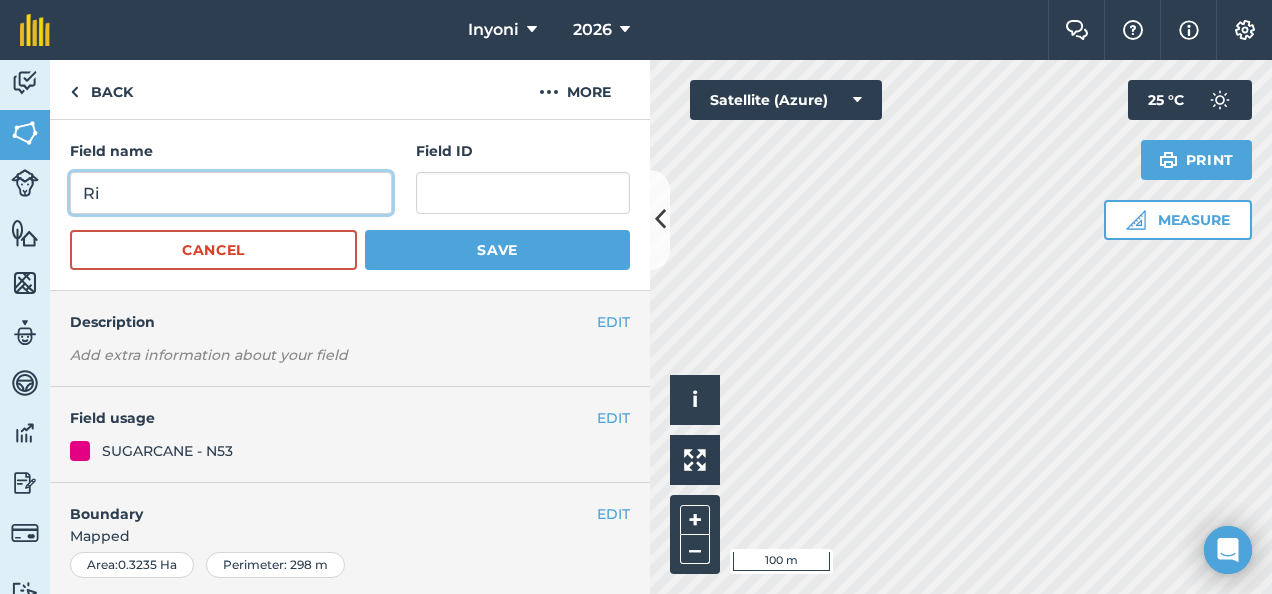 type on "R" 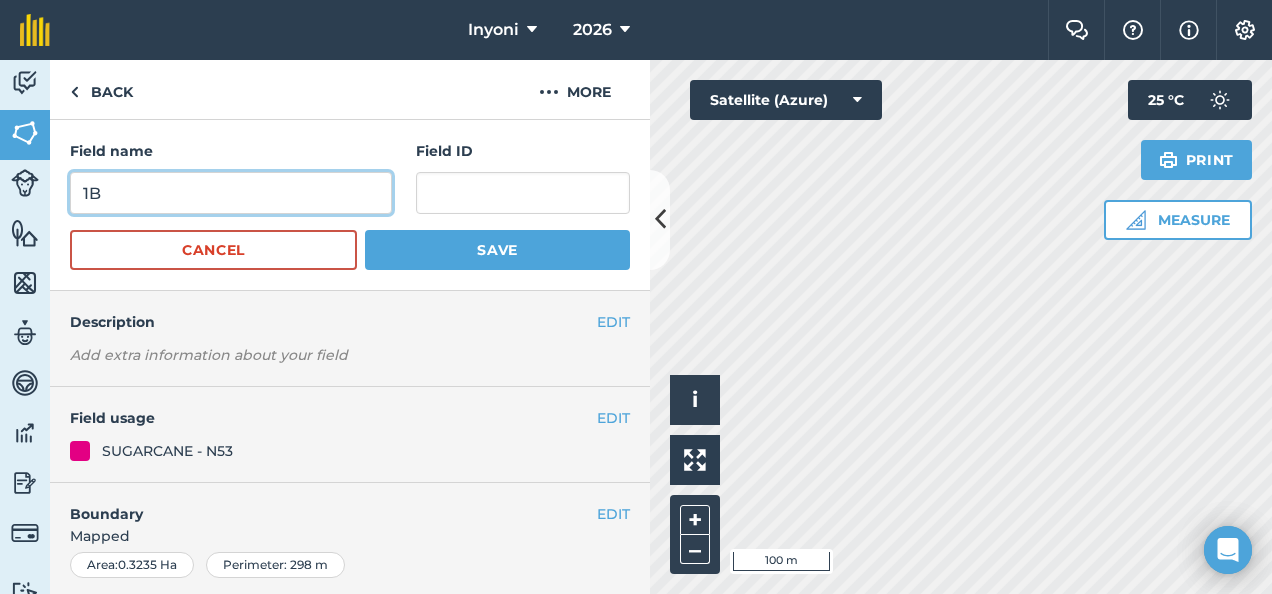 type on "1B" 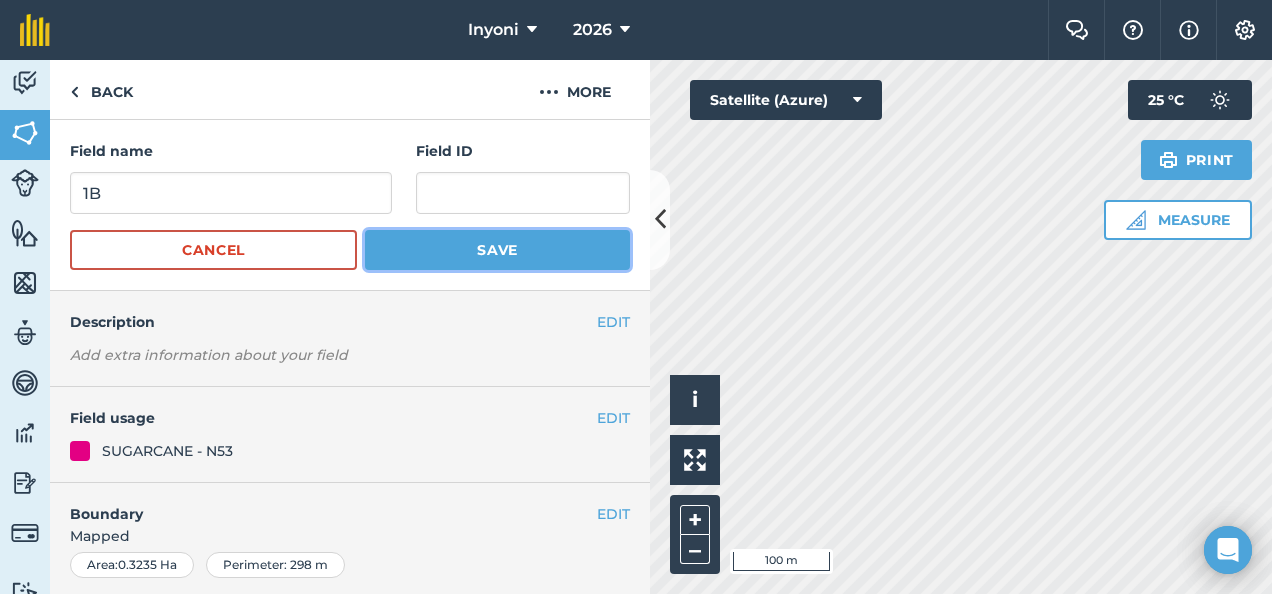 click on "Save" at bounding box center (497, 250) 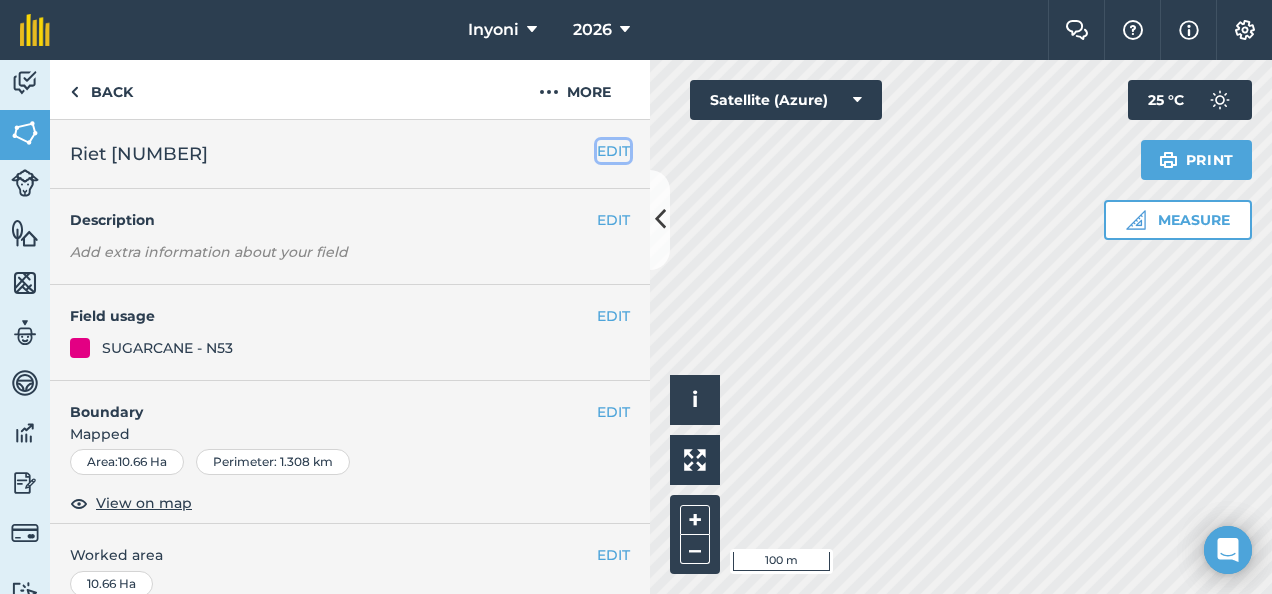 click on "EDIT" at bounding box center [613, 151] 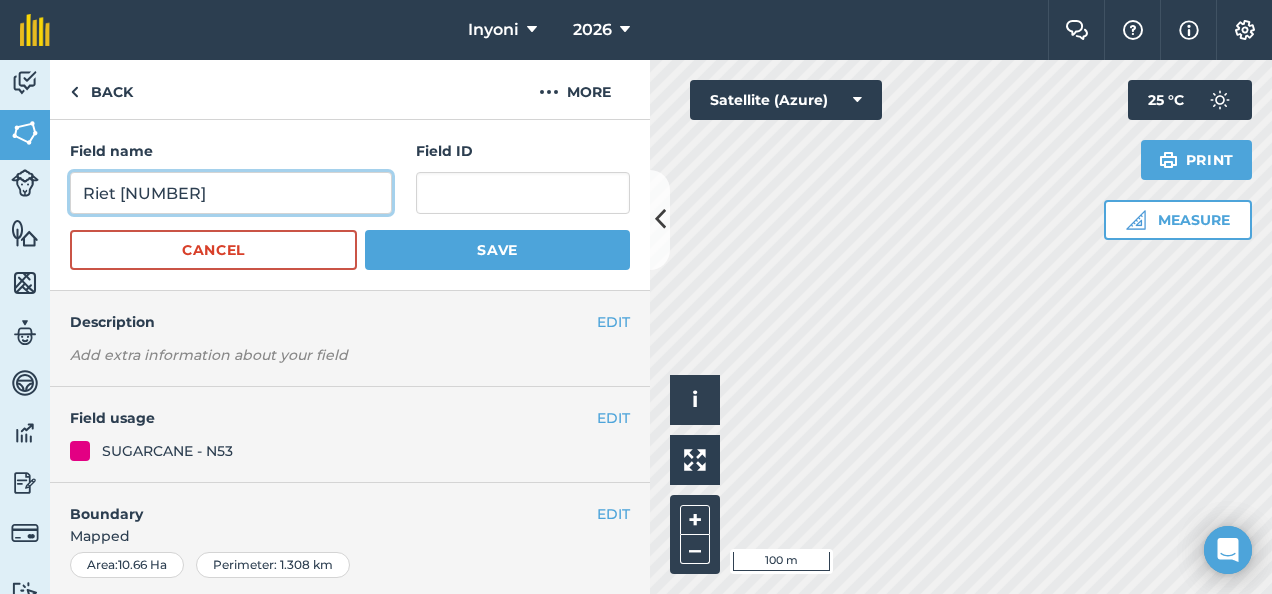 click on "Riet [NUMBER]" at bounding box center (231, 193) 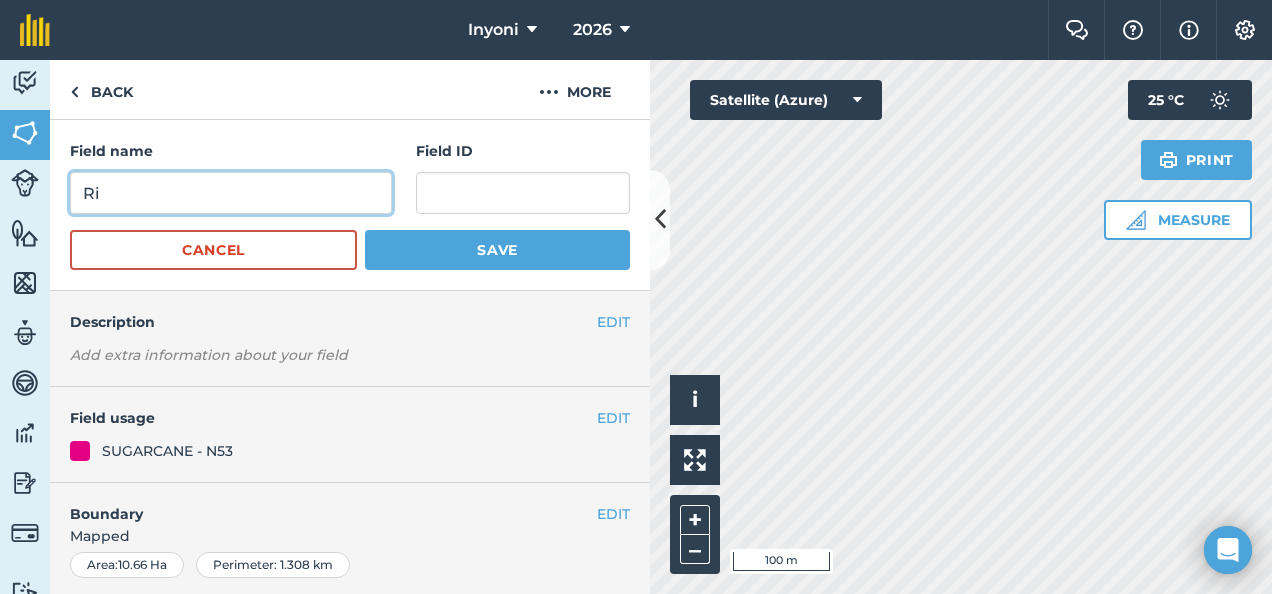 type on "R" 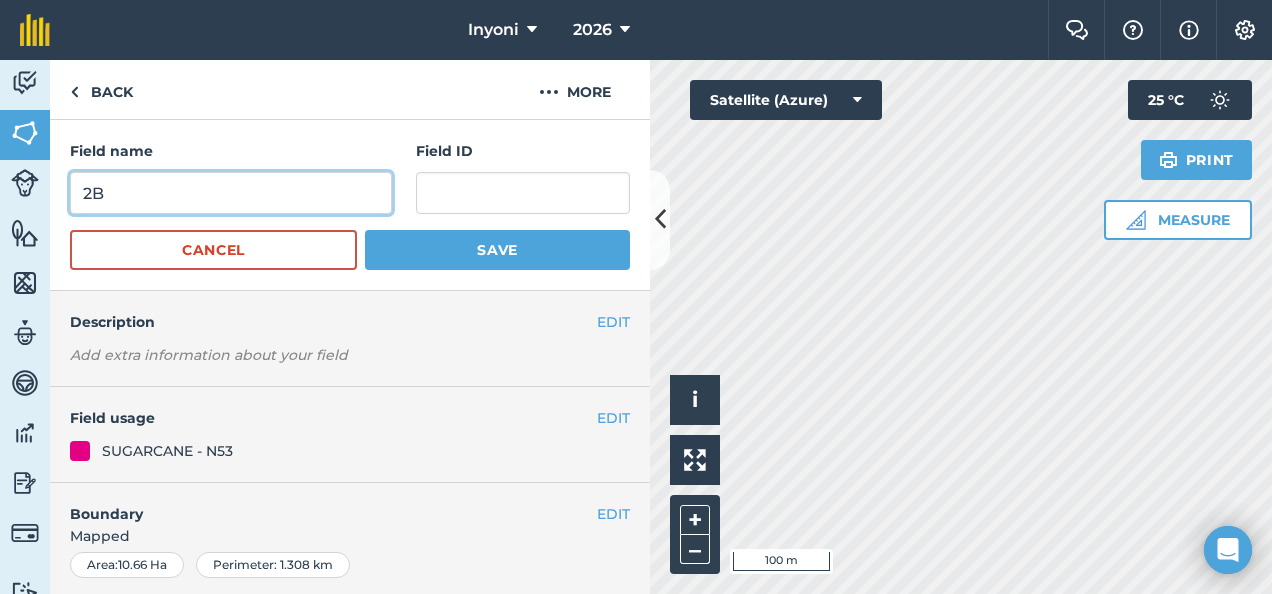 type on "2B" 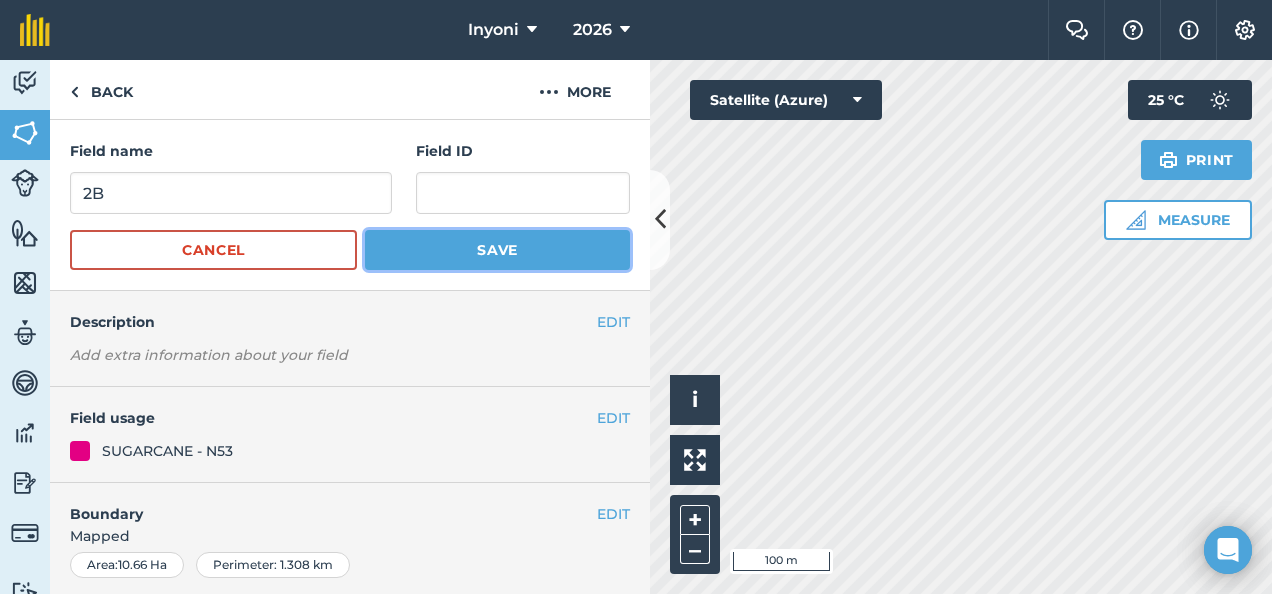 click on "Save" at bounding box center [497, 250] 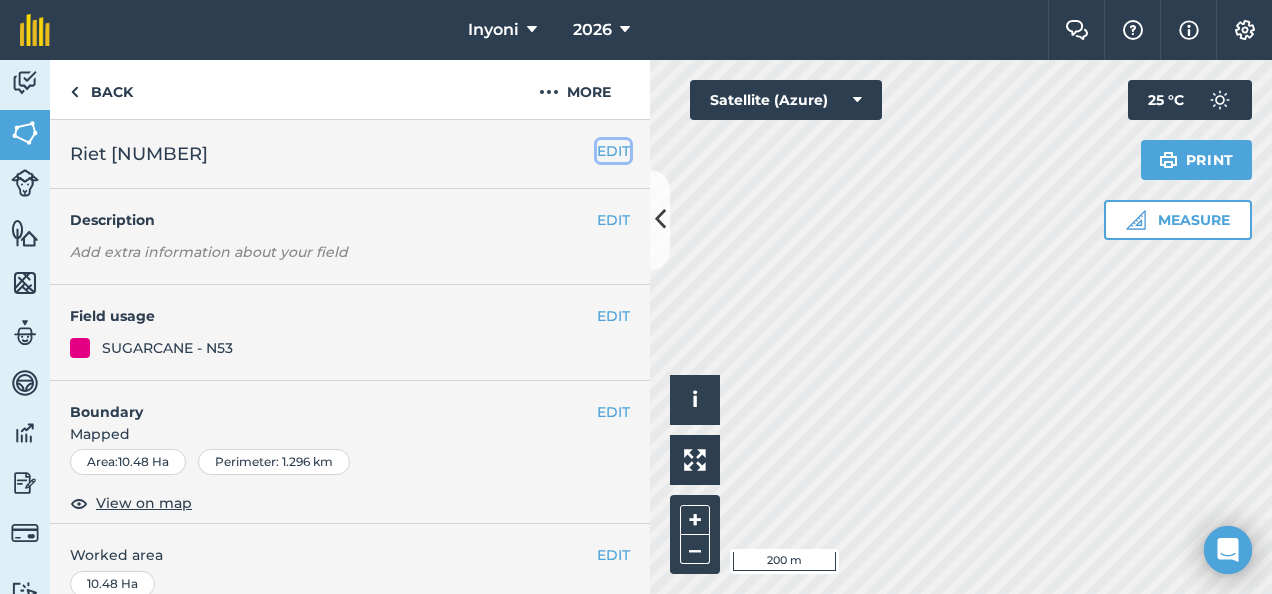 click on "EDIT" at bounding box center [613, 151] 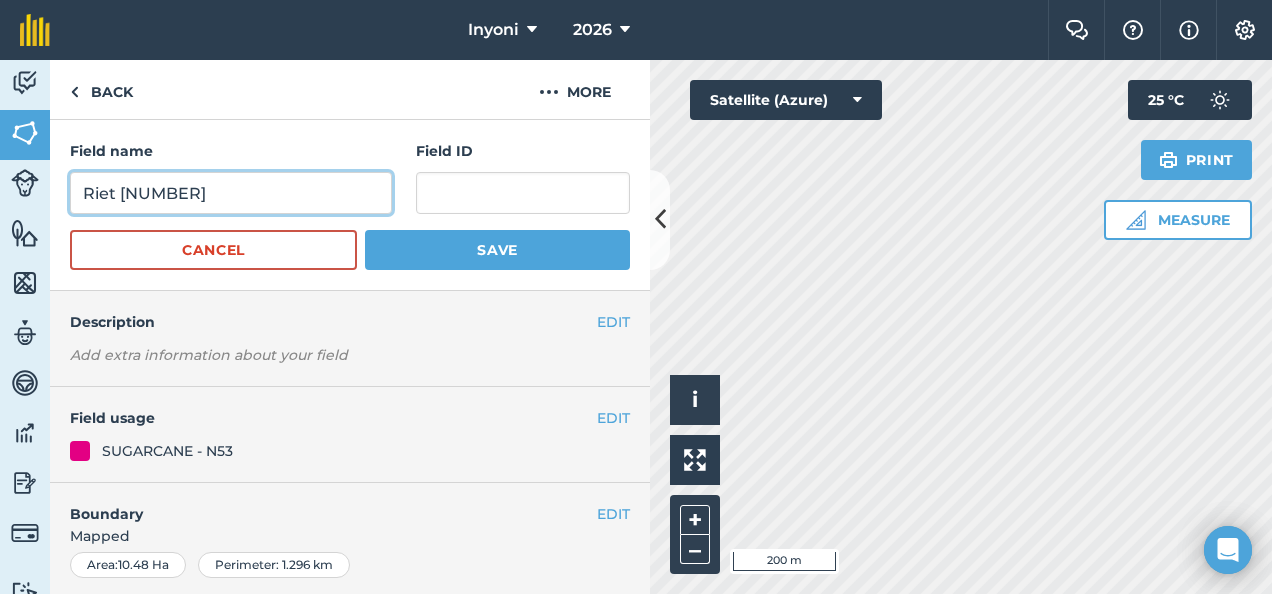 click on "Riet [NUMBER]" at bounding box center (231, 193) 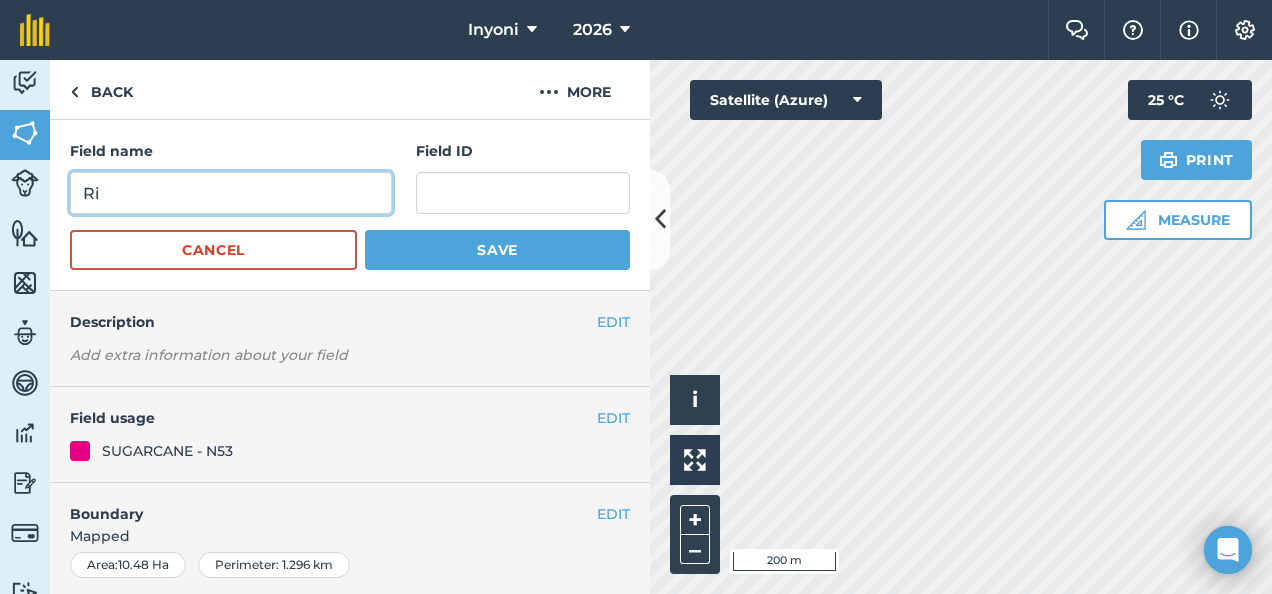 type on "R" 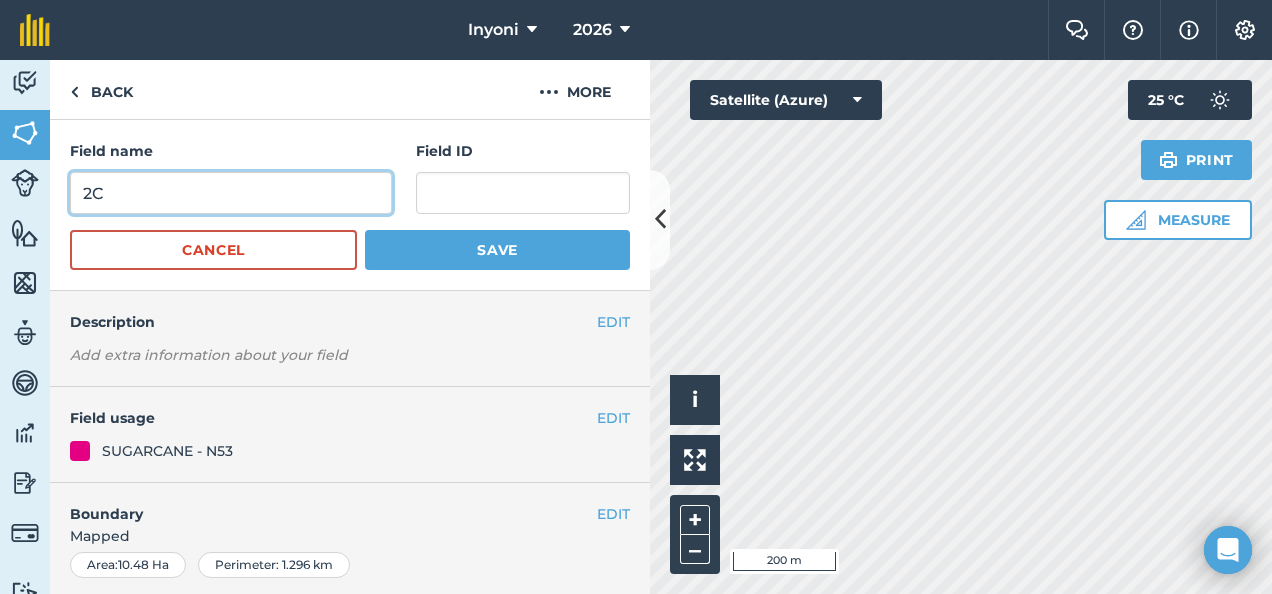 type on "2C" 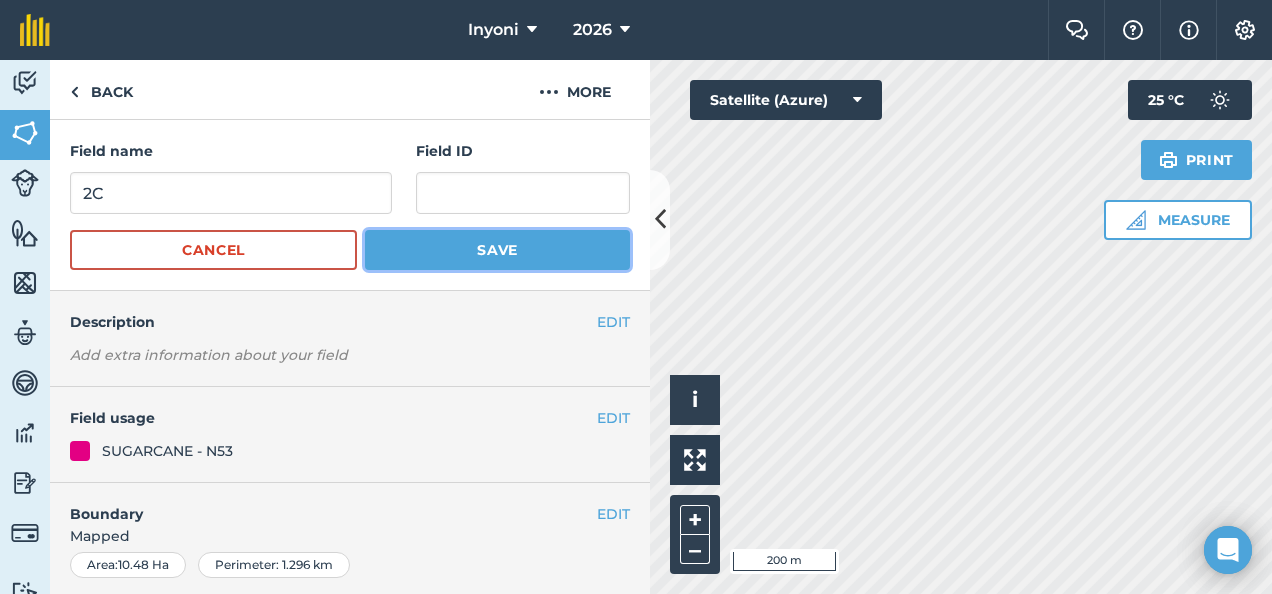 click on "Save" at bounding box center (497, 250) 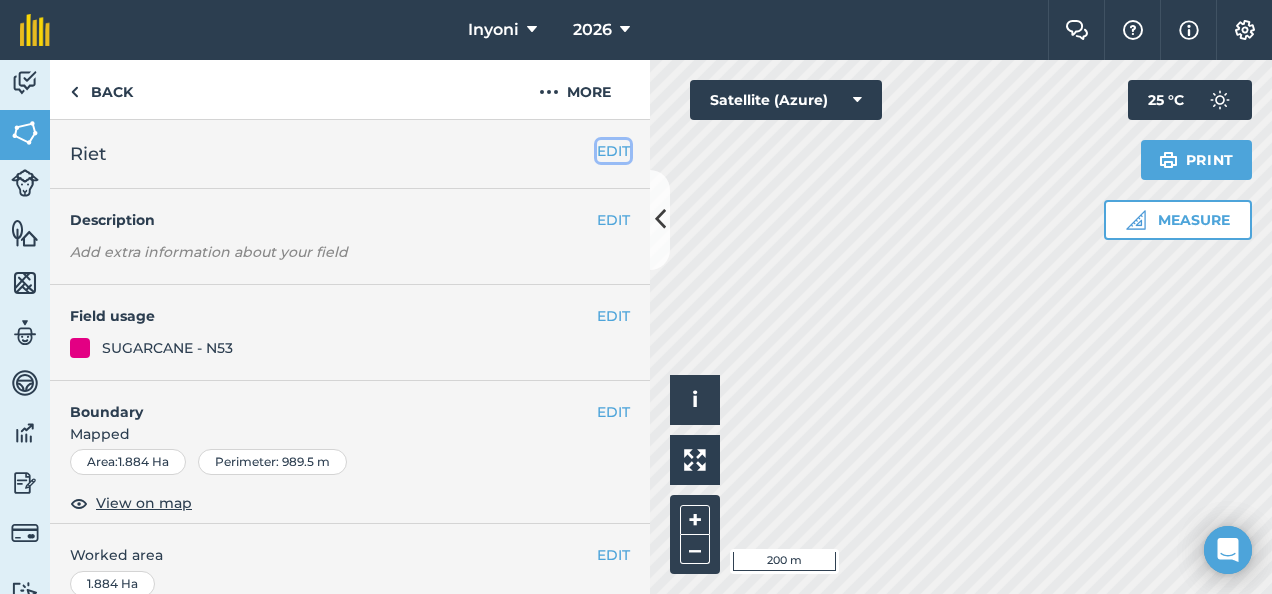 click on "EDIT" at bounding box center (613, 151) 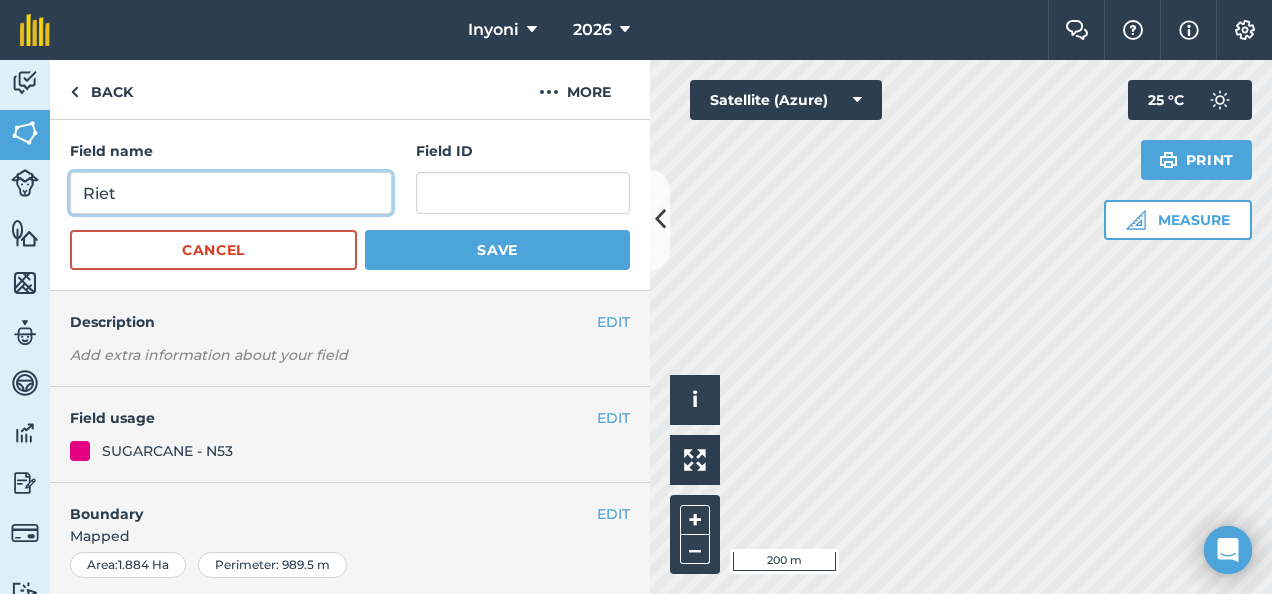 click on "Riet" at bounding box center (231, 193) 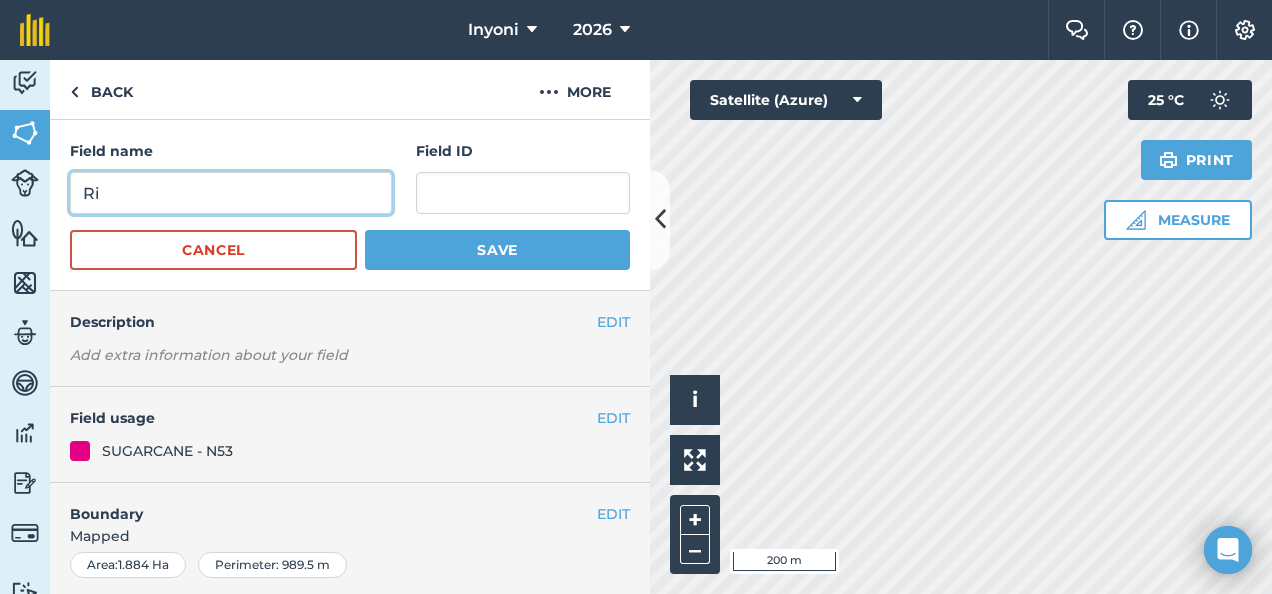 type on "R" 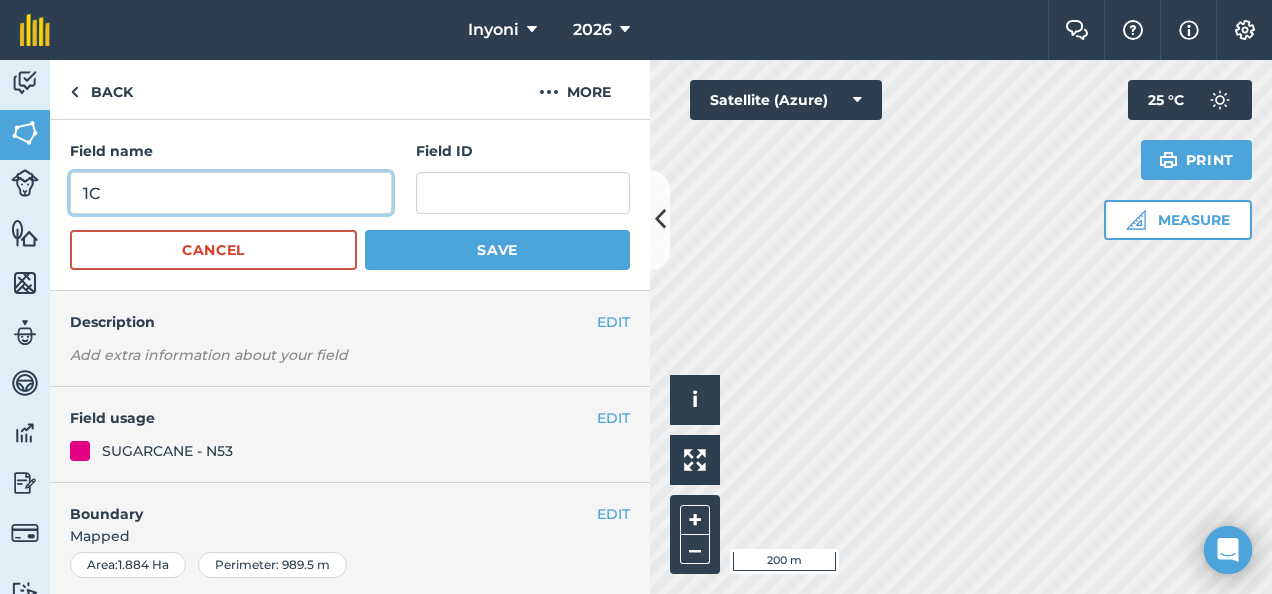 type on "1C" 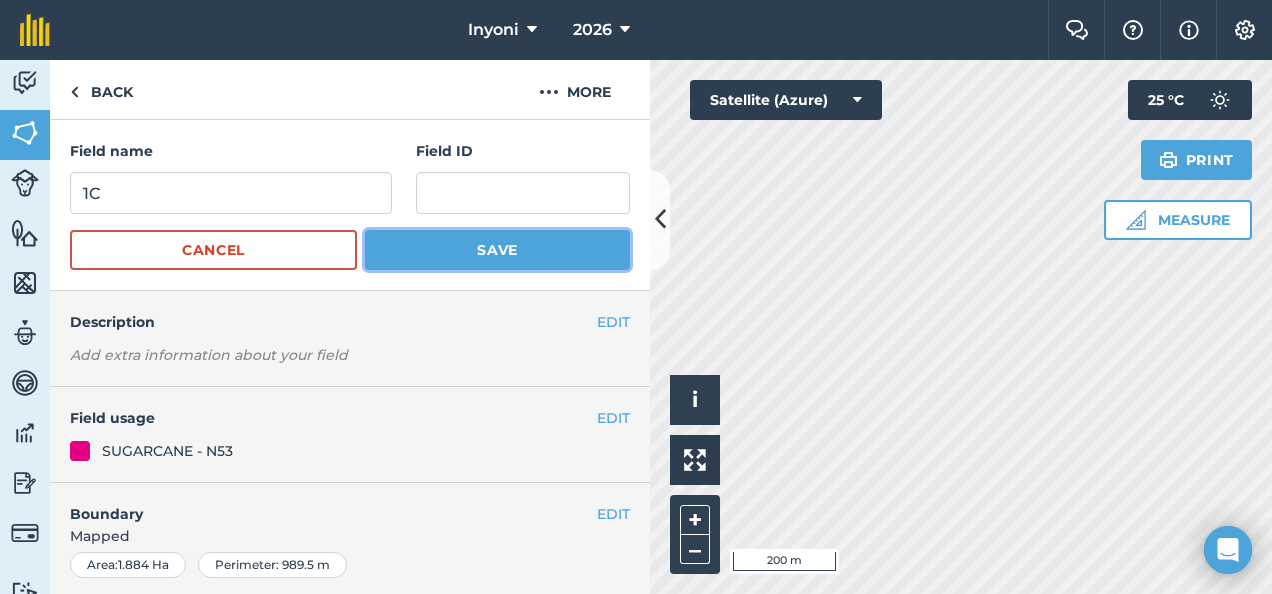 click on "Save" at bounding box center (497, 250) 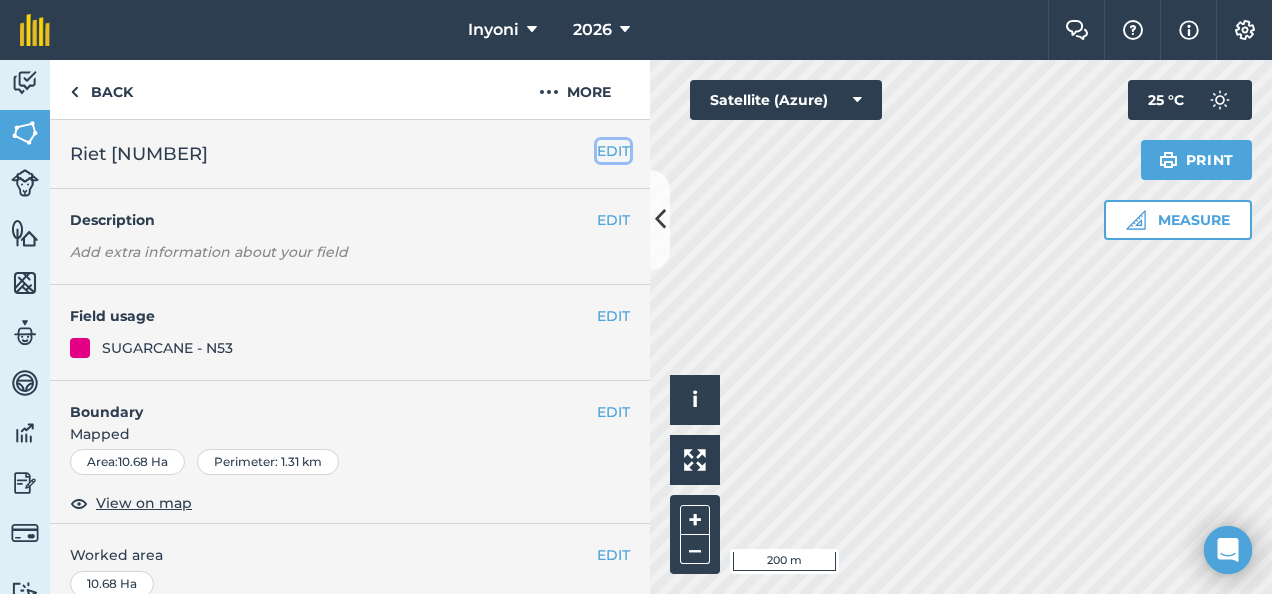click on "EDIT" at bounding box center [613, 151] 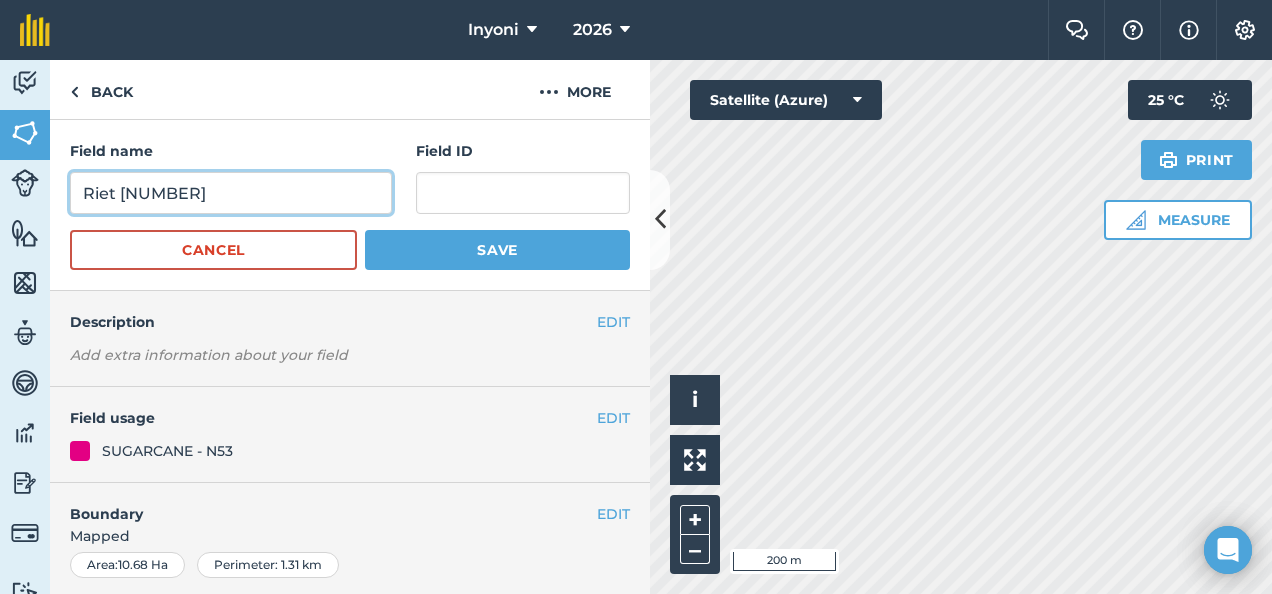 click on "Riet [NUMBER]" at bounding box center [231, 193] 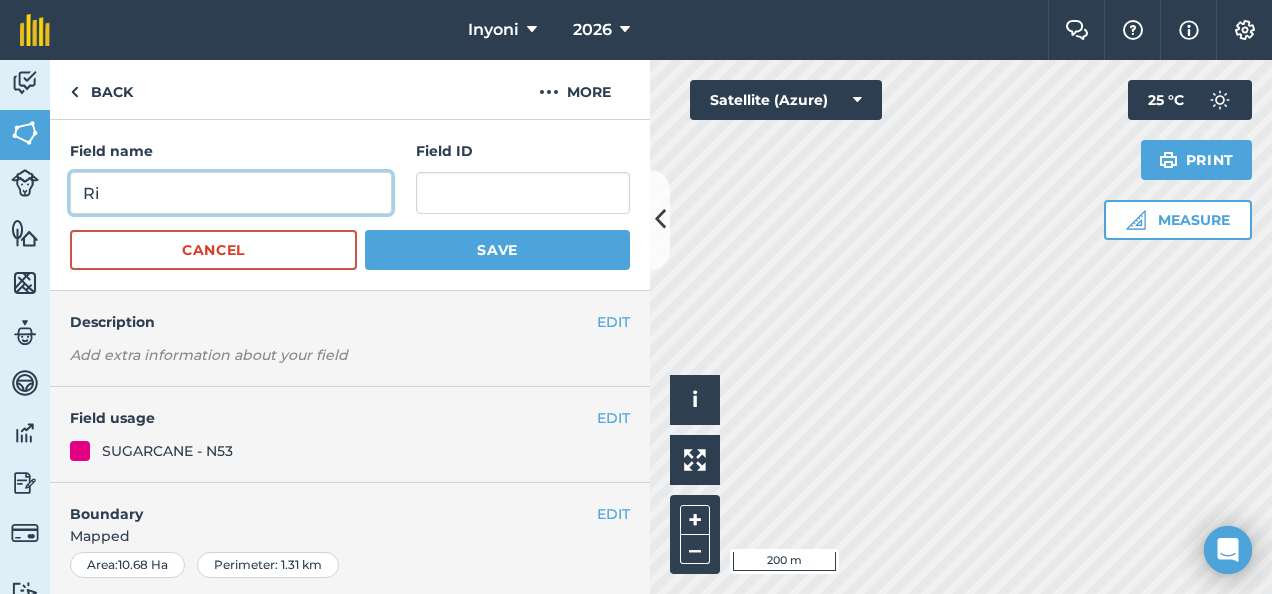 type on "R" 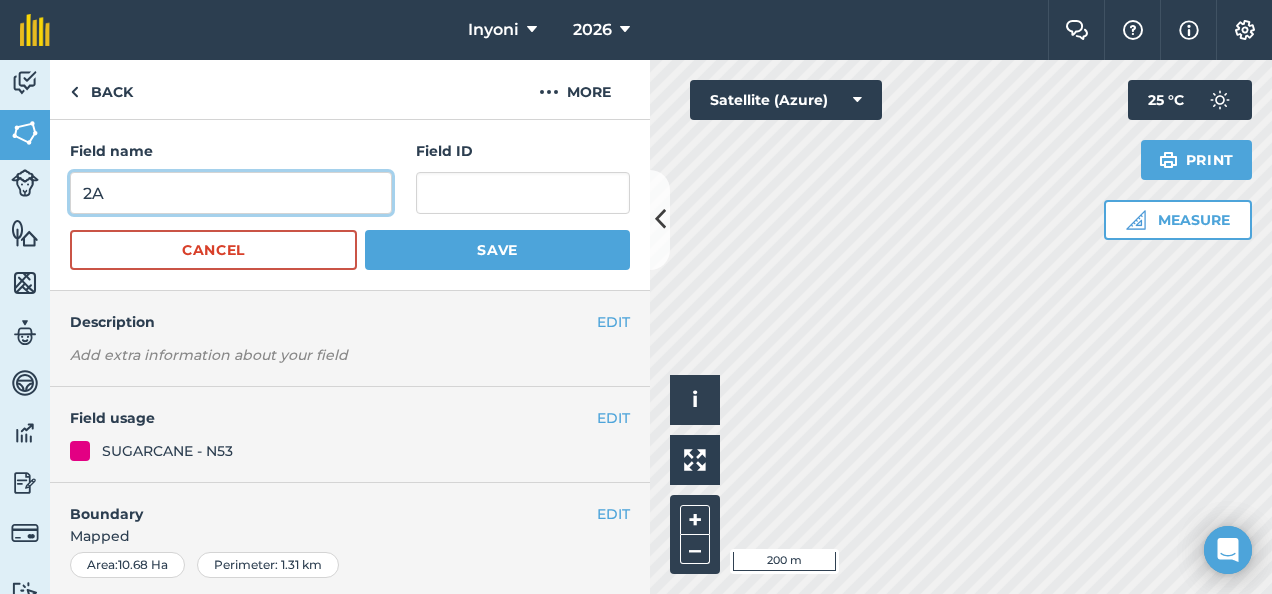 type on "2A" 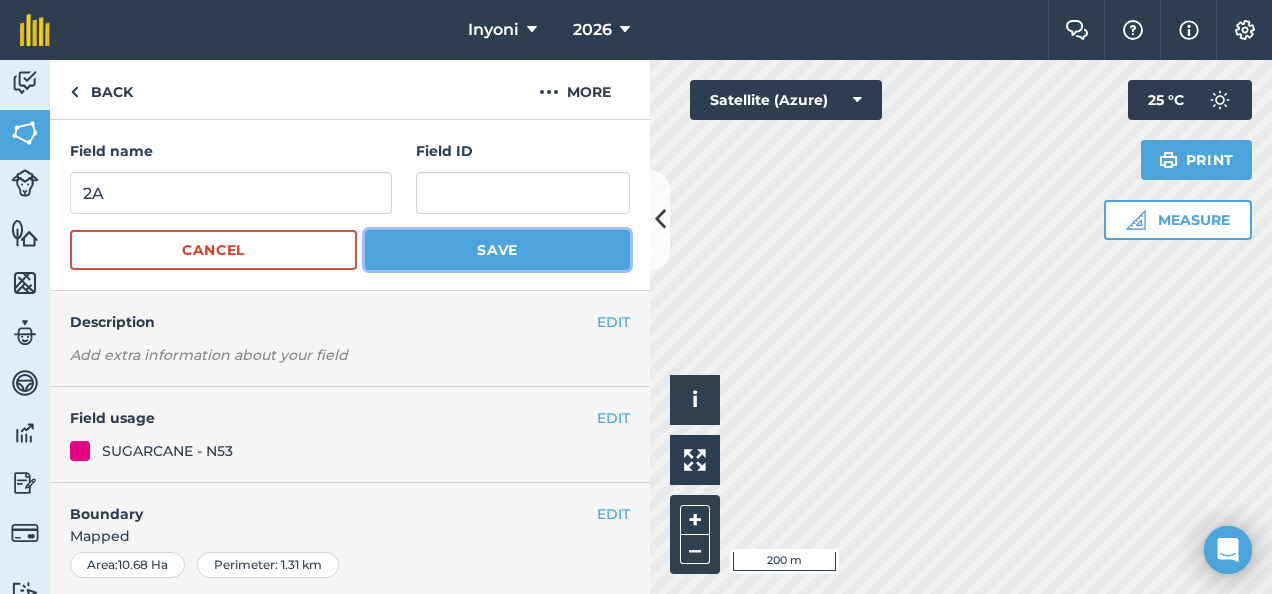 click on "Save" at bounding box center (497, 250) 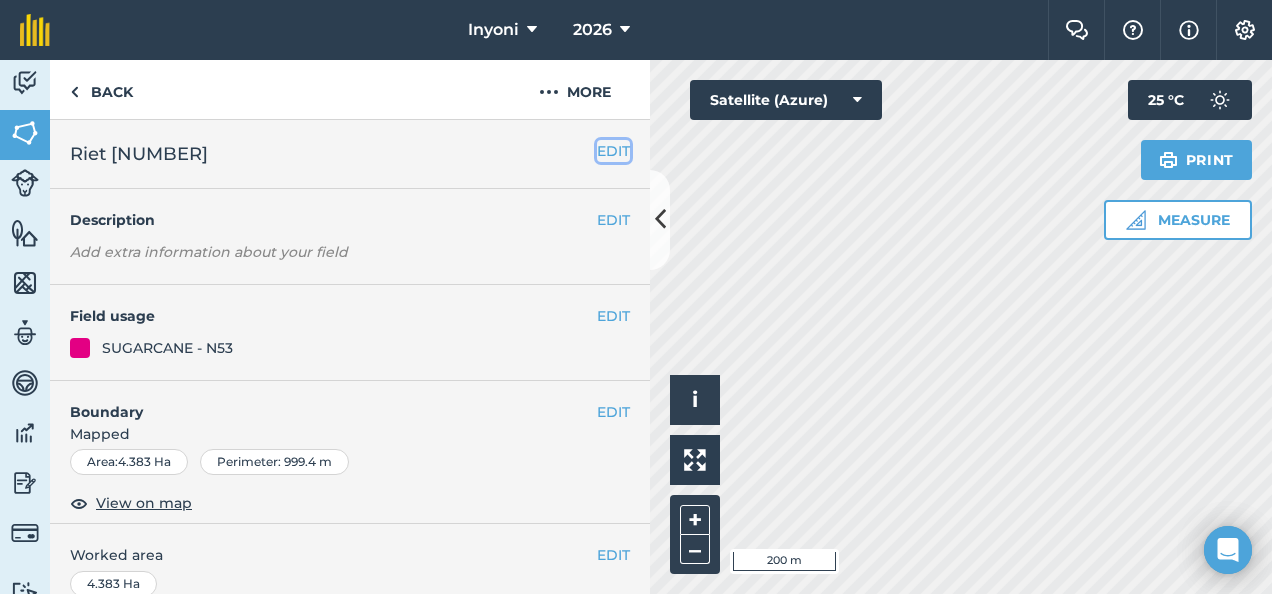 click on "EDIT" at bounding box center [613, 151] 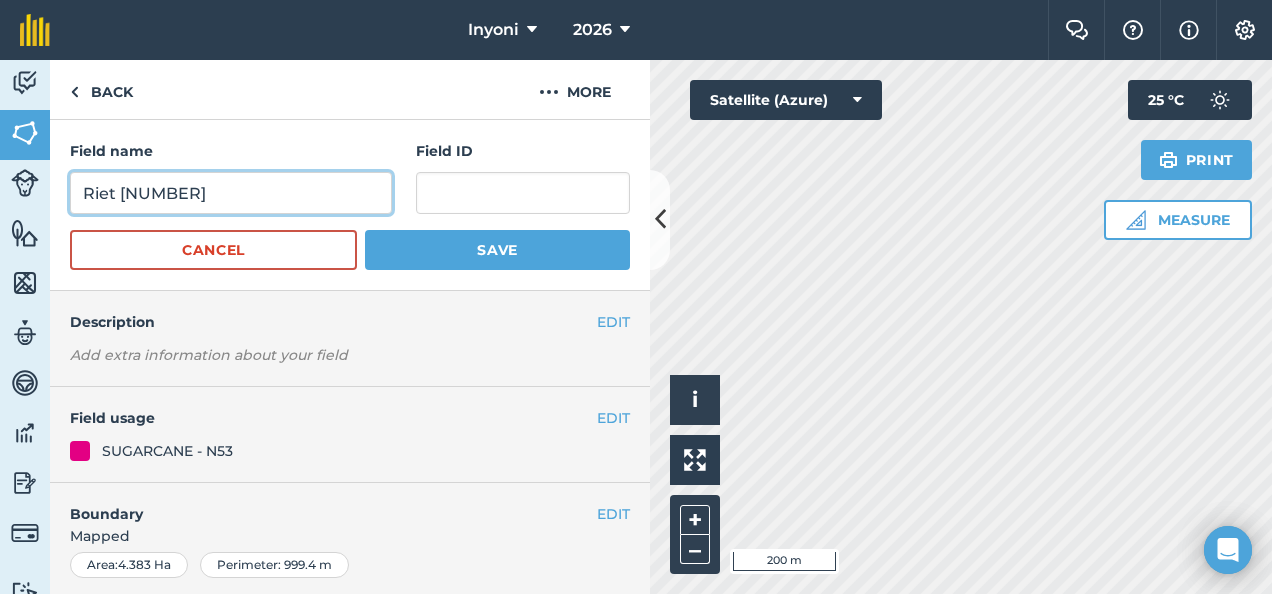 click on "Riet [NUMBER]" at bounding box center (231, 193) 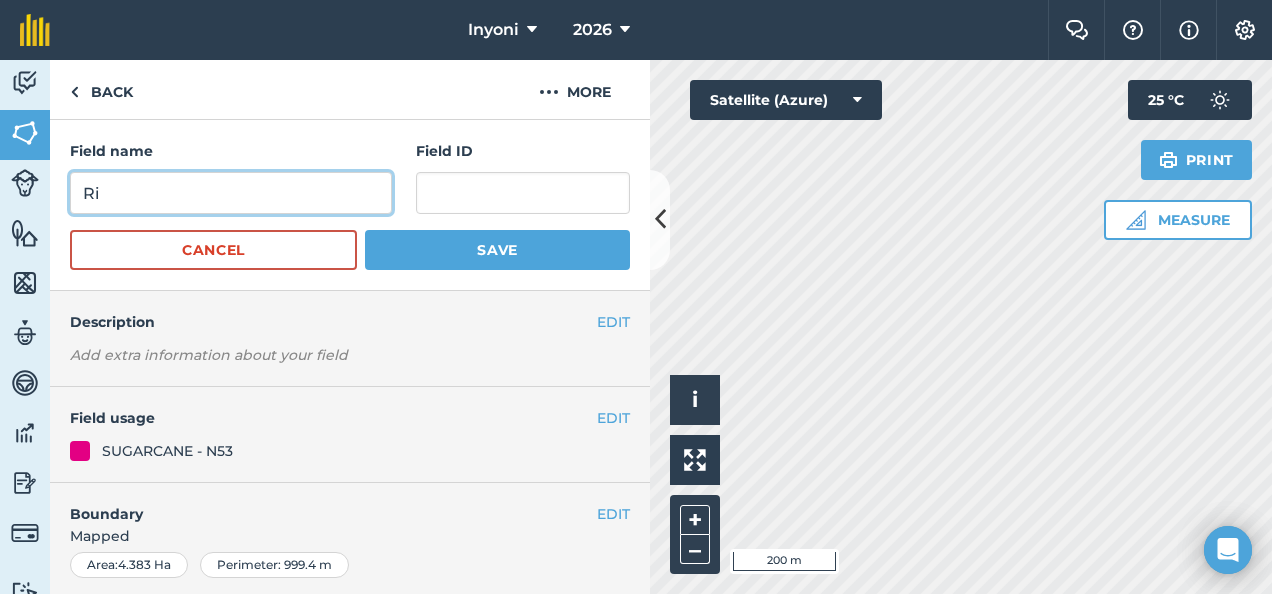 type on "R" 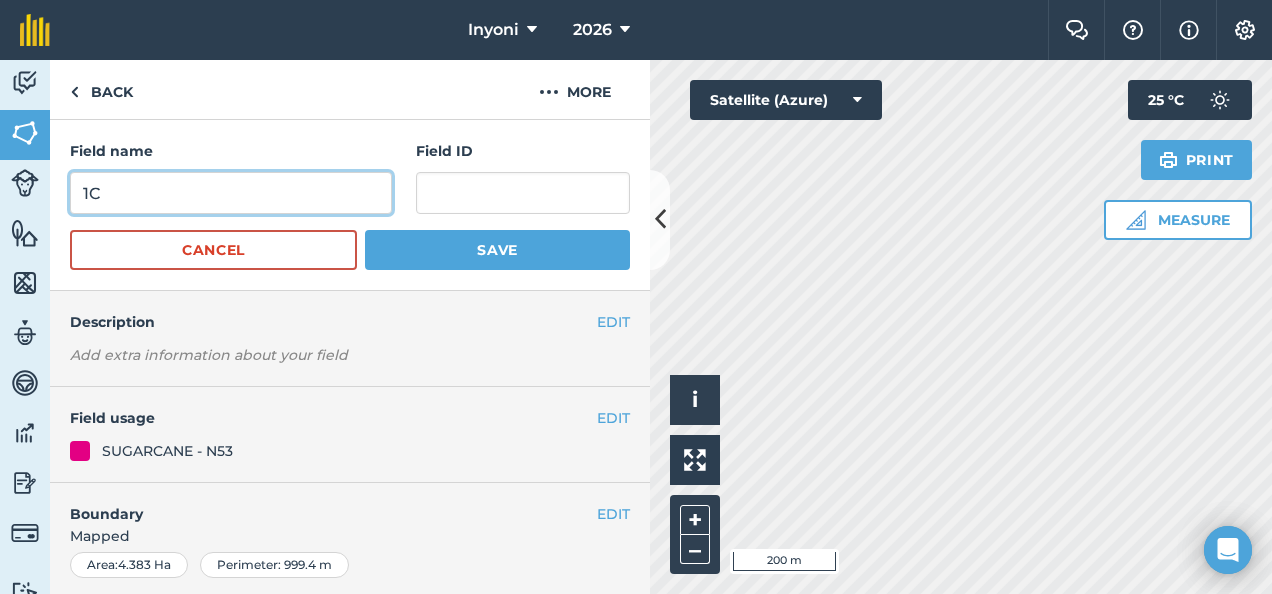 type on "1C" 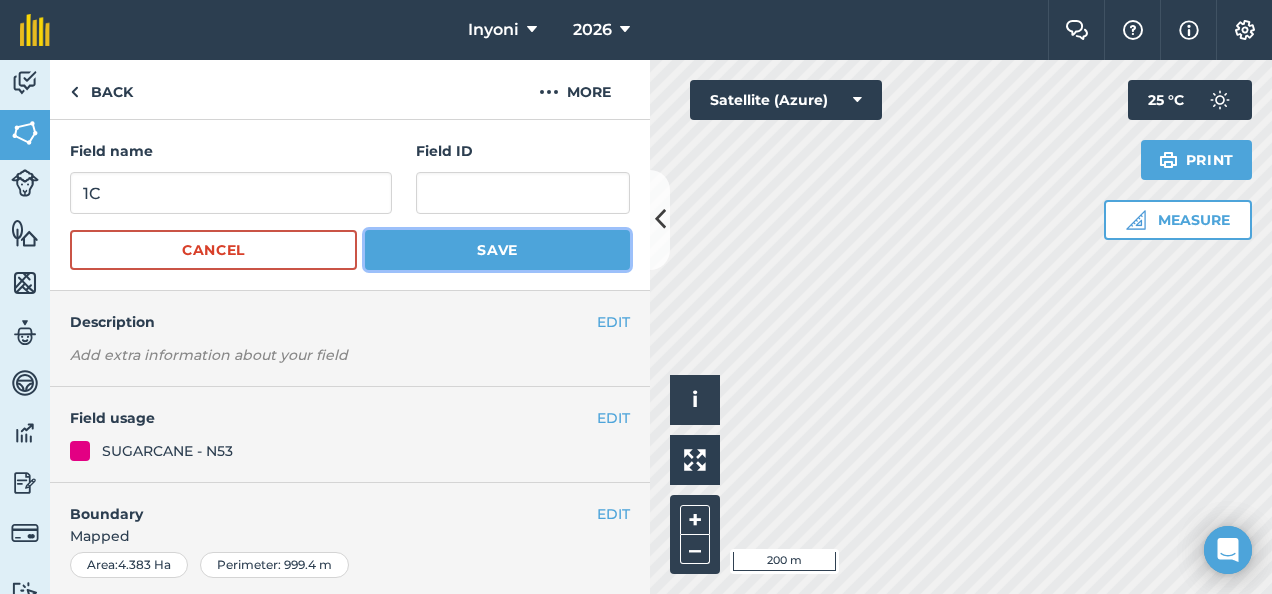 click on "Save" at bounding box center [497, 250] 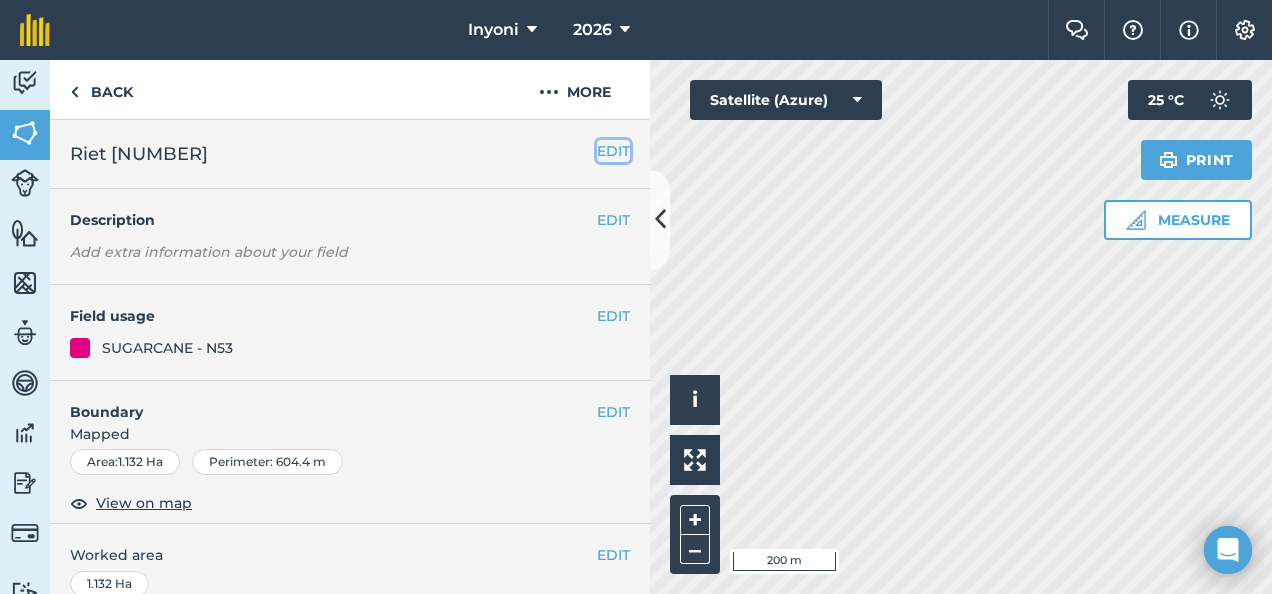 click on "EDIT" at bounding box center [613, 151] 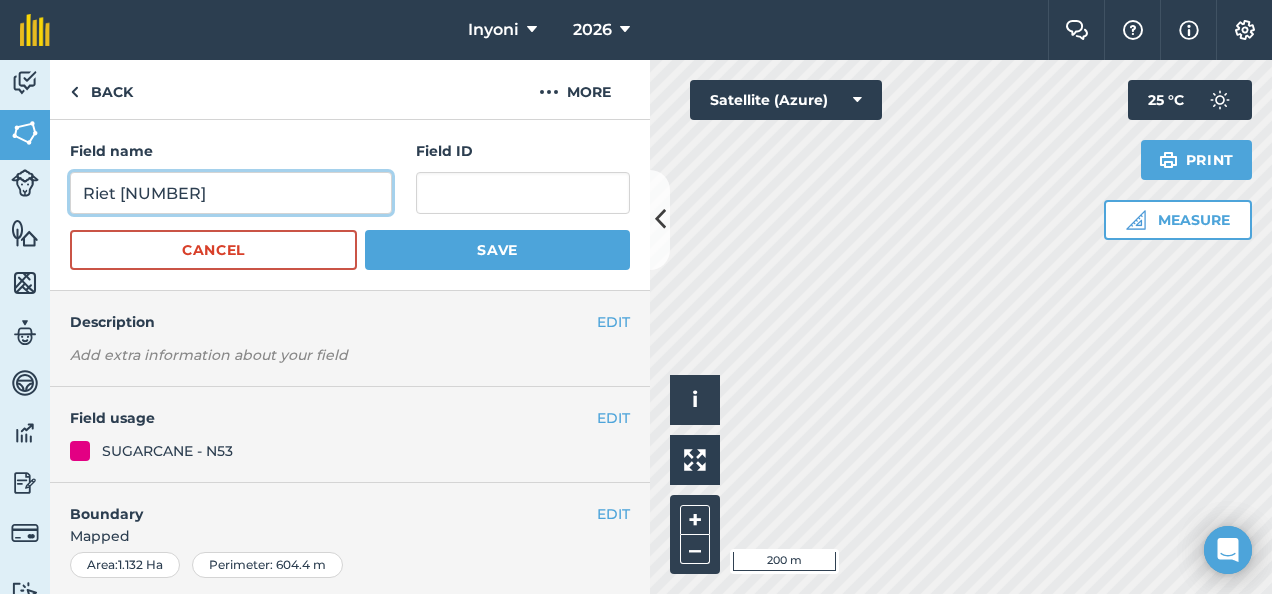click on "Riet [NUMBER]" at bounding box center (231, 193) 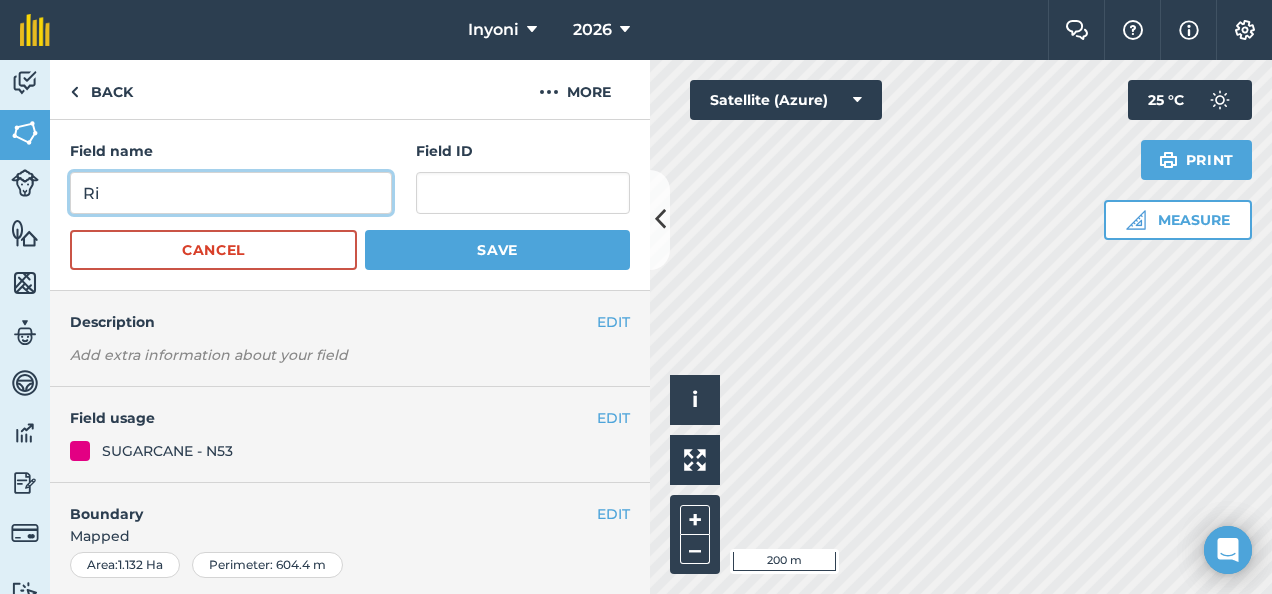 type on "R" 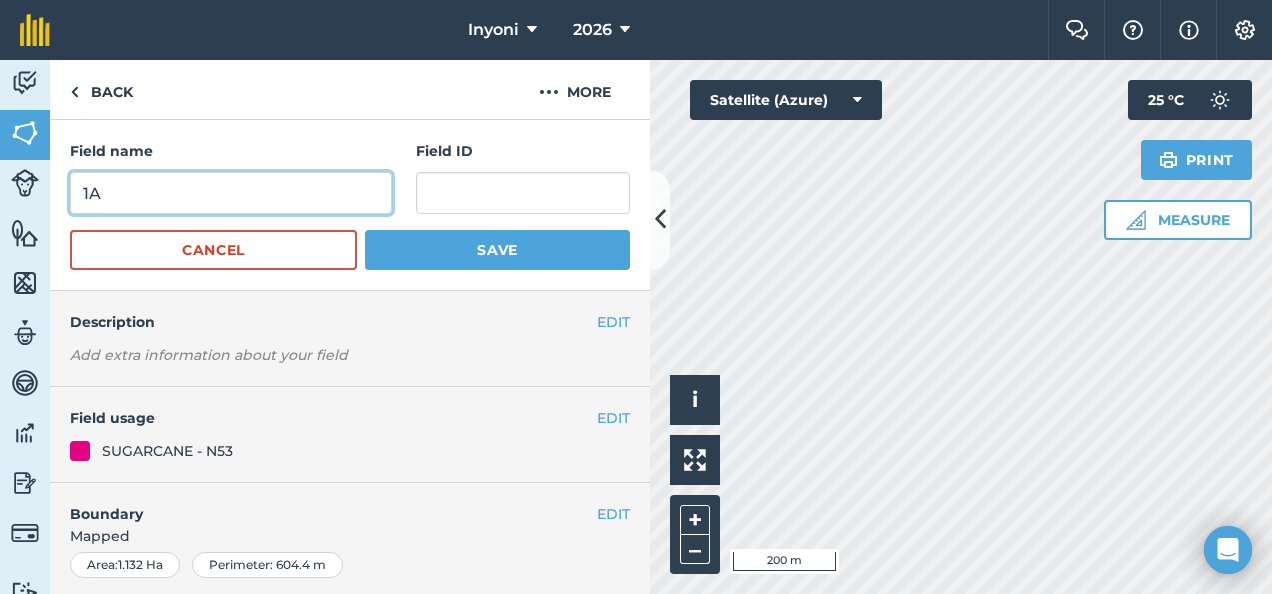 type on "1A" 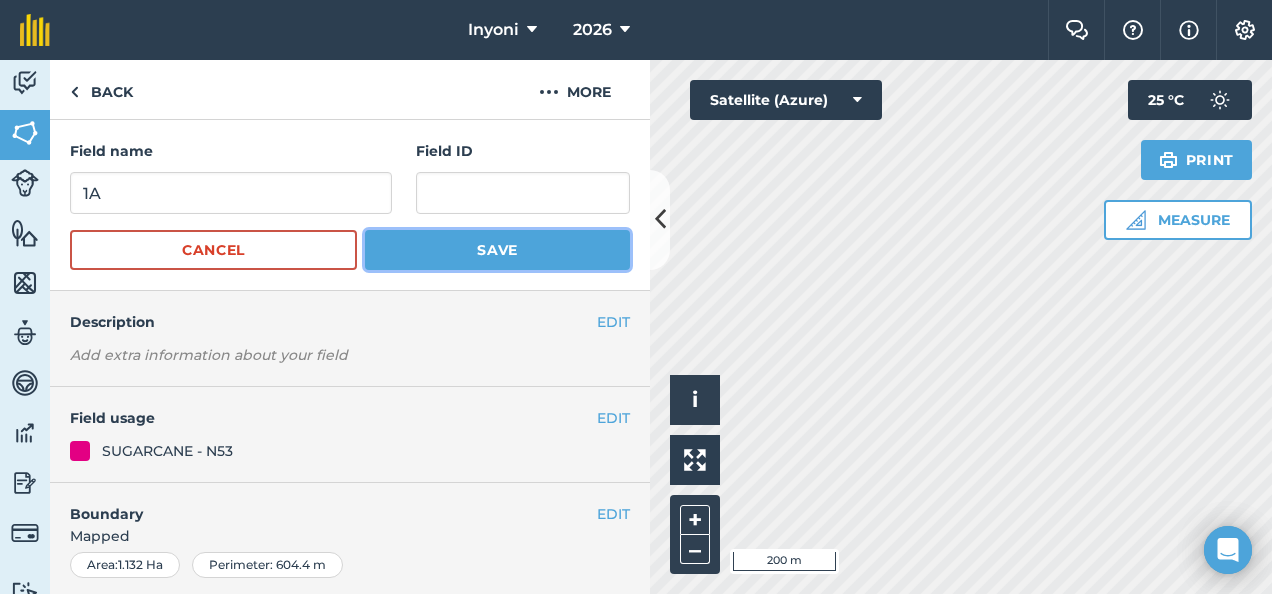 click on "Save" at bounding box center [497, 250] 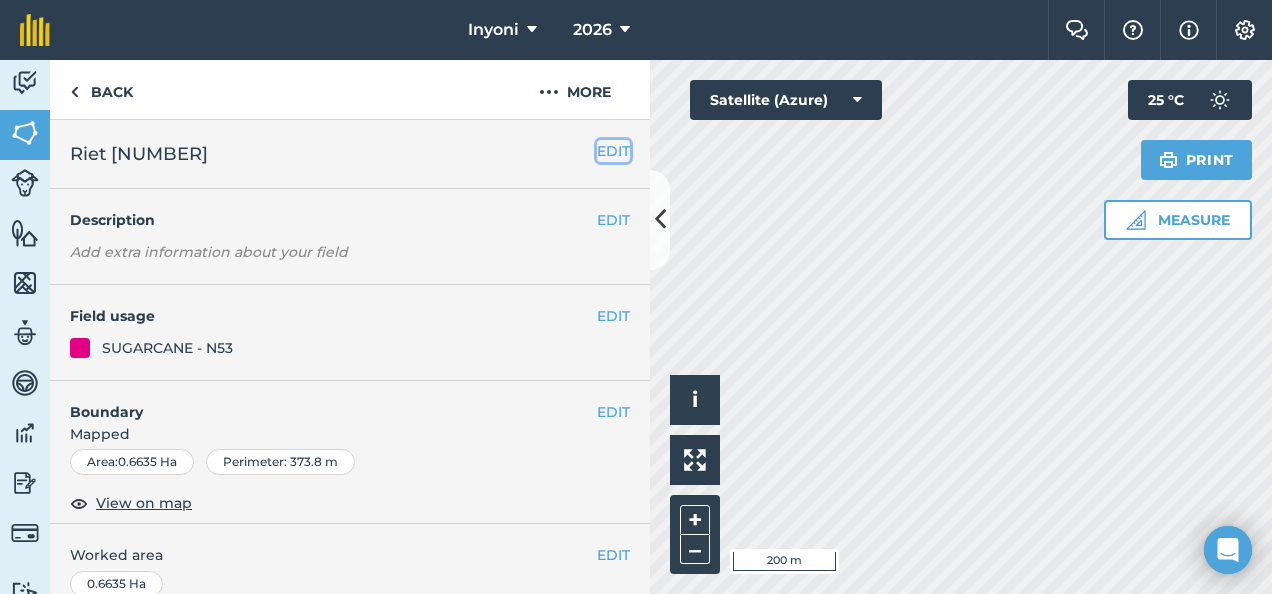 click on "EDIT" at bounding box center [613, 151] 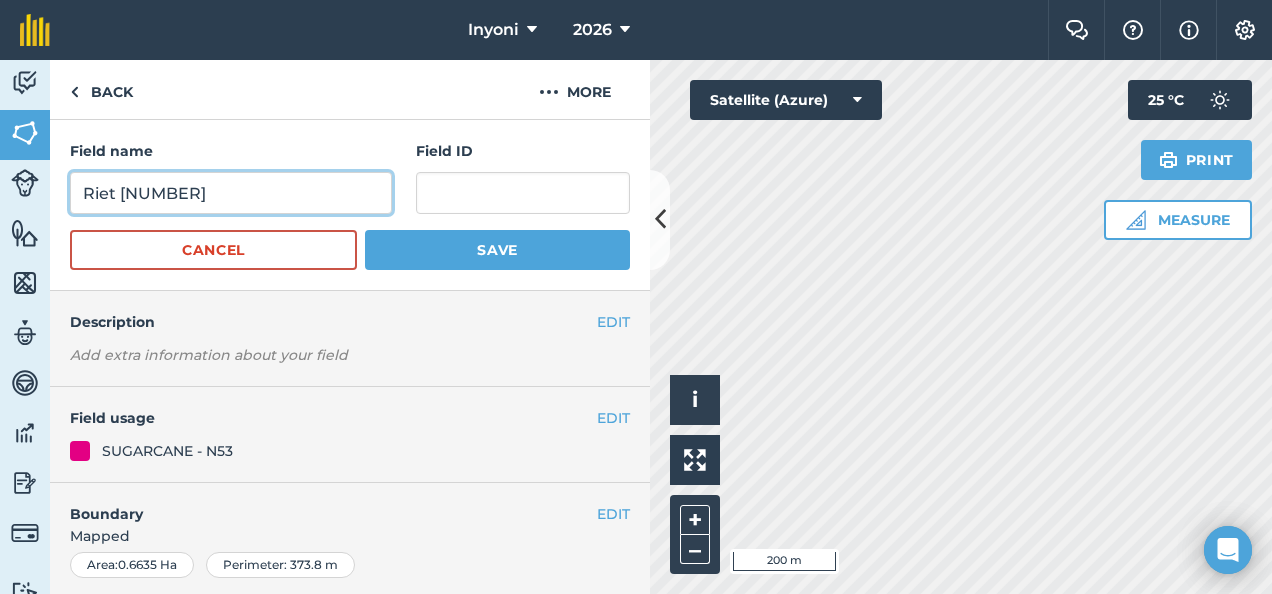 click on "Riet [NUMBER]" at bounding box center (231, 193) 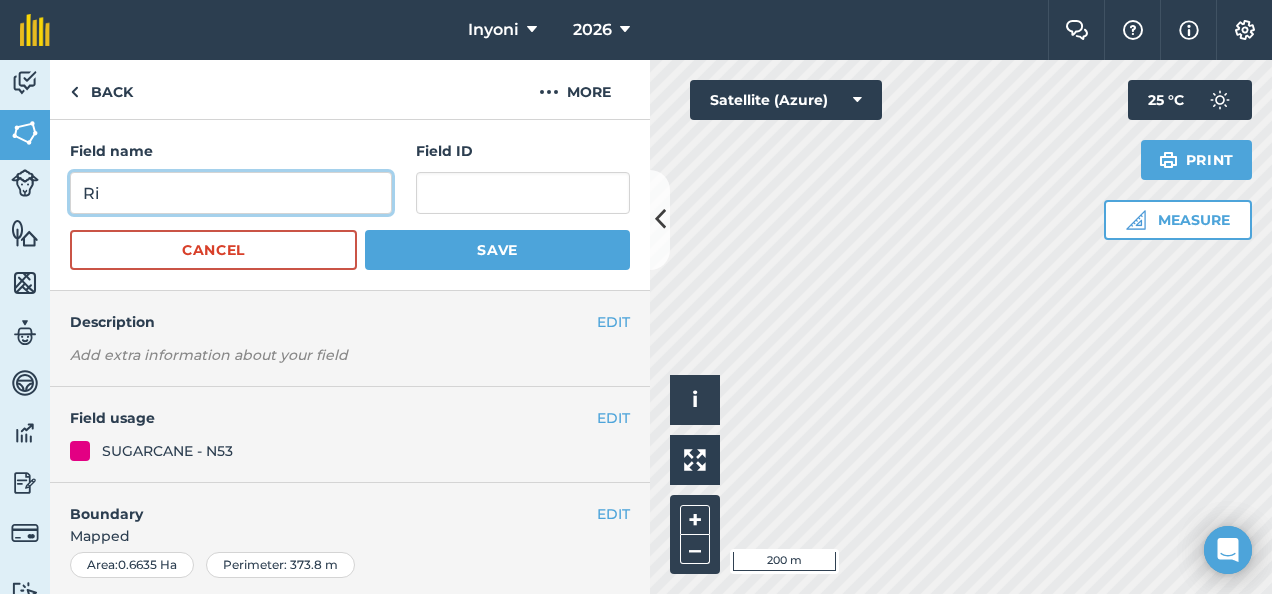 type on "R" 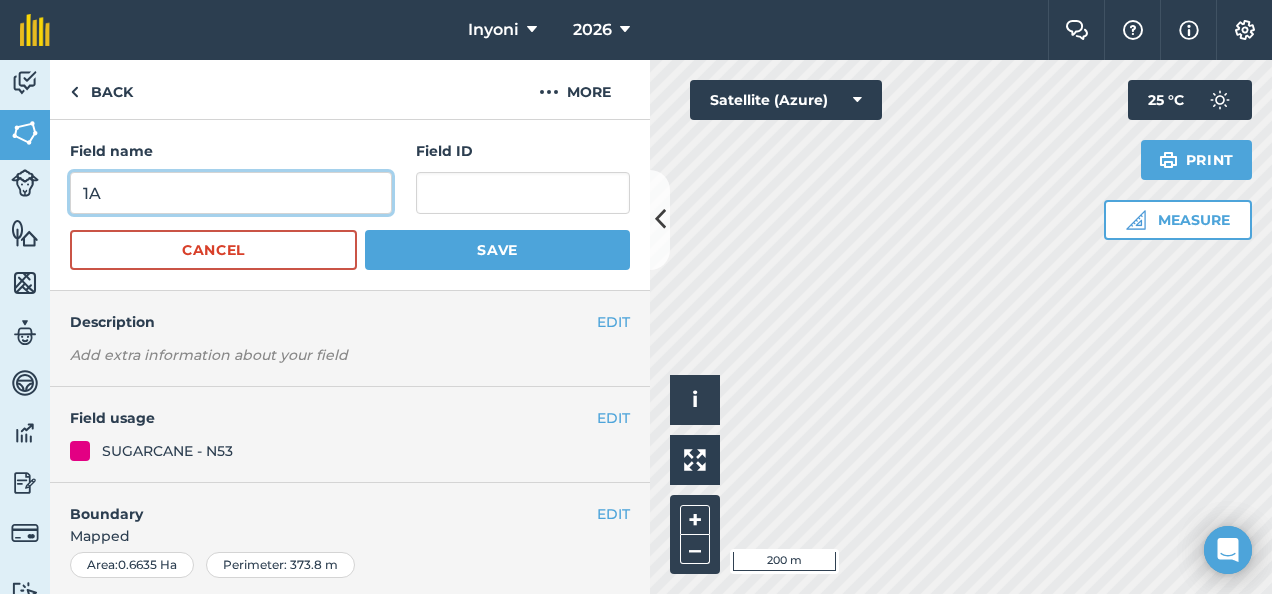type on "1A" 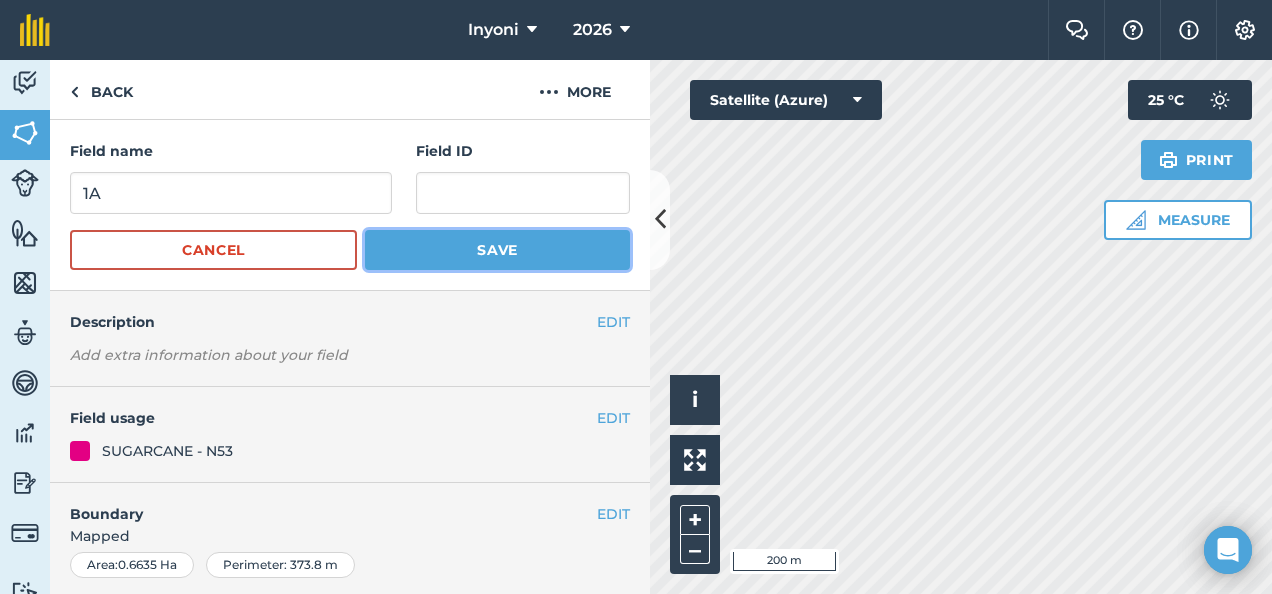 click on "Save" at bounding box center (497, 250) 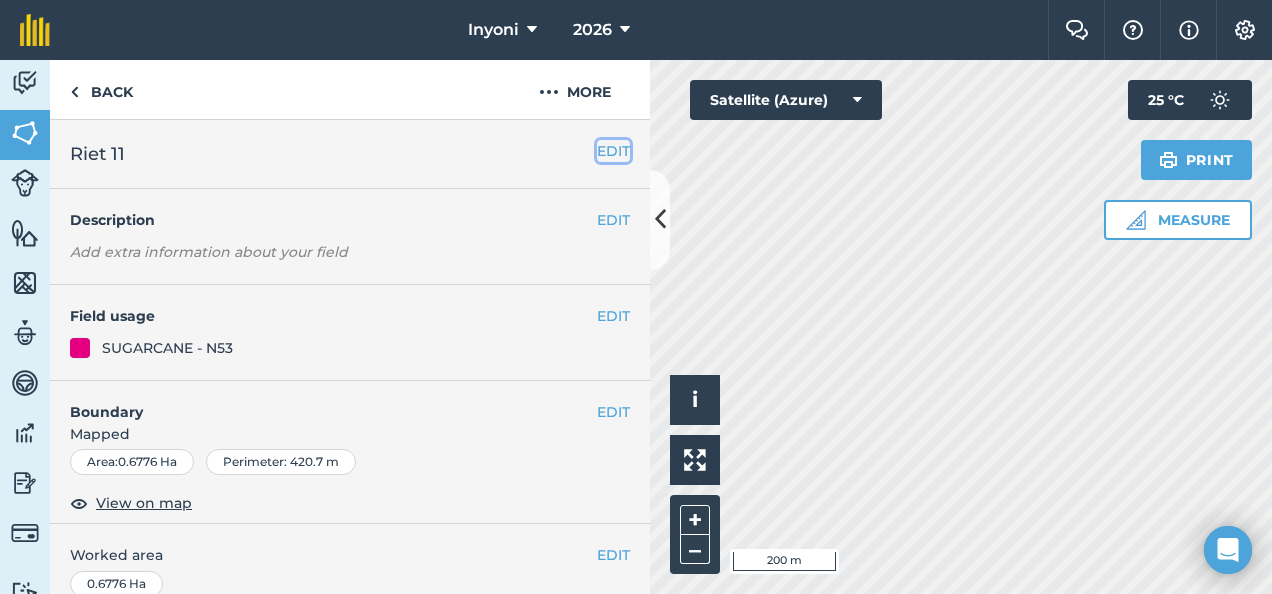 click on "EDIT" at bounding box center [613, 151] 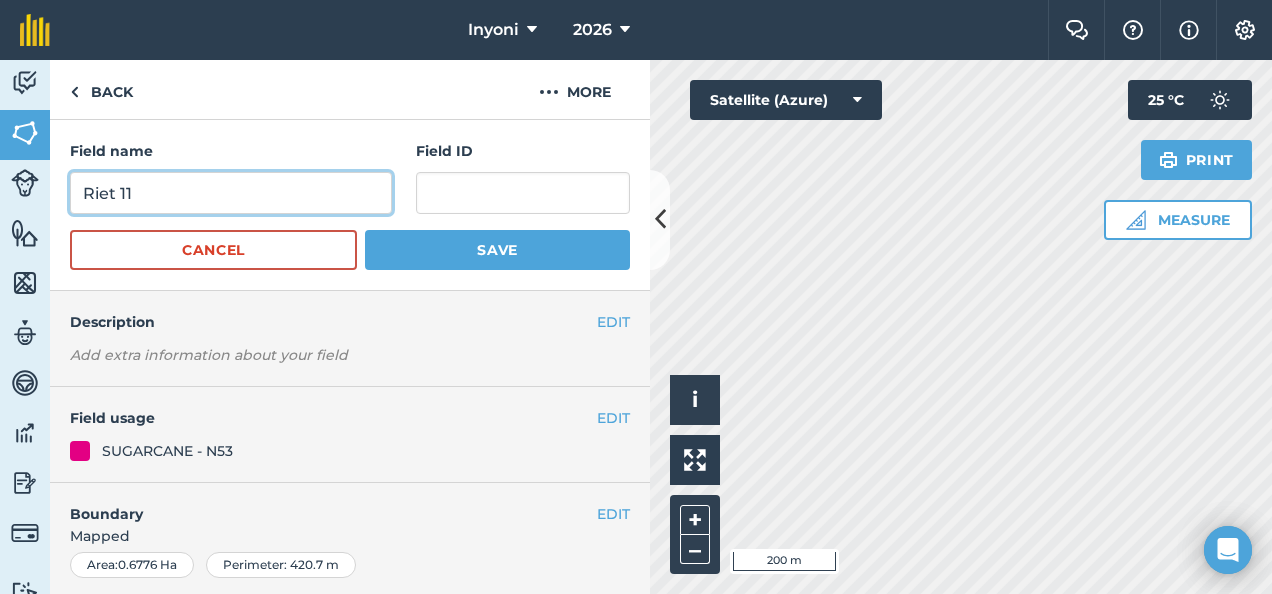click on "Riet 11" at bounding box center (231, 193) 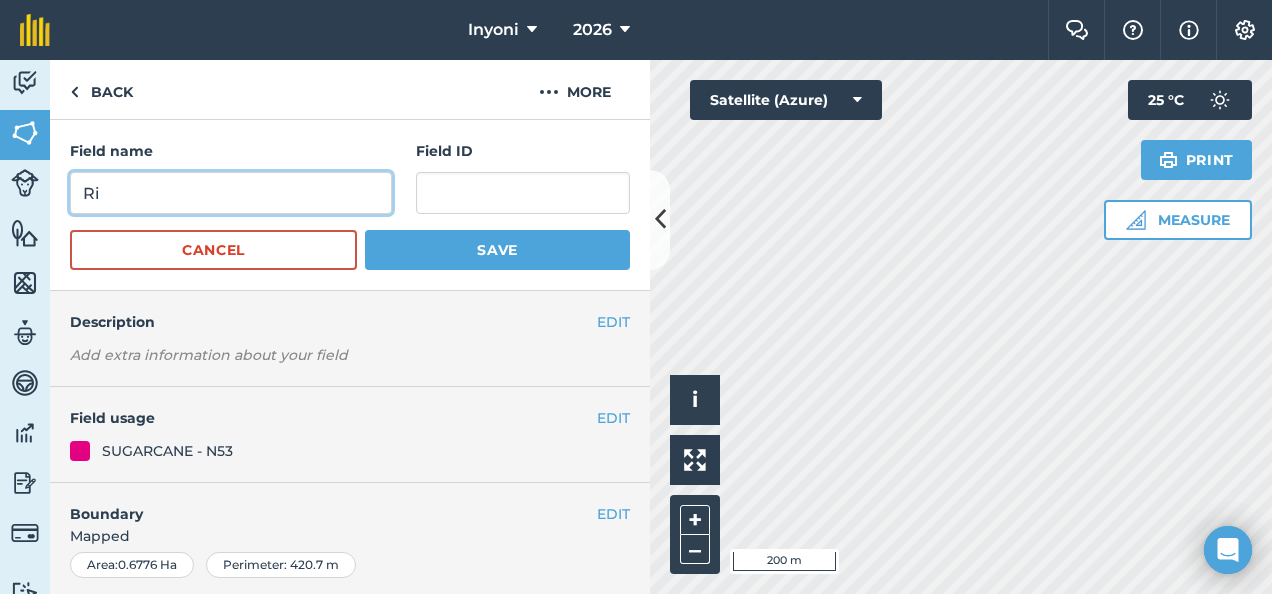 type on "R" 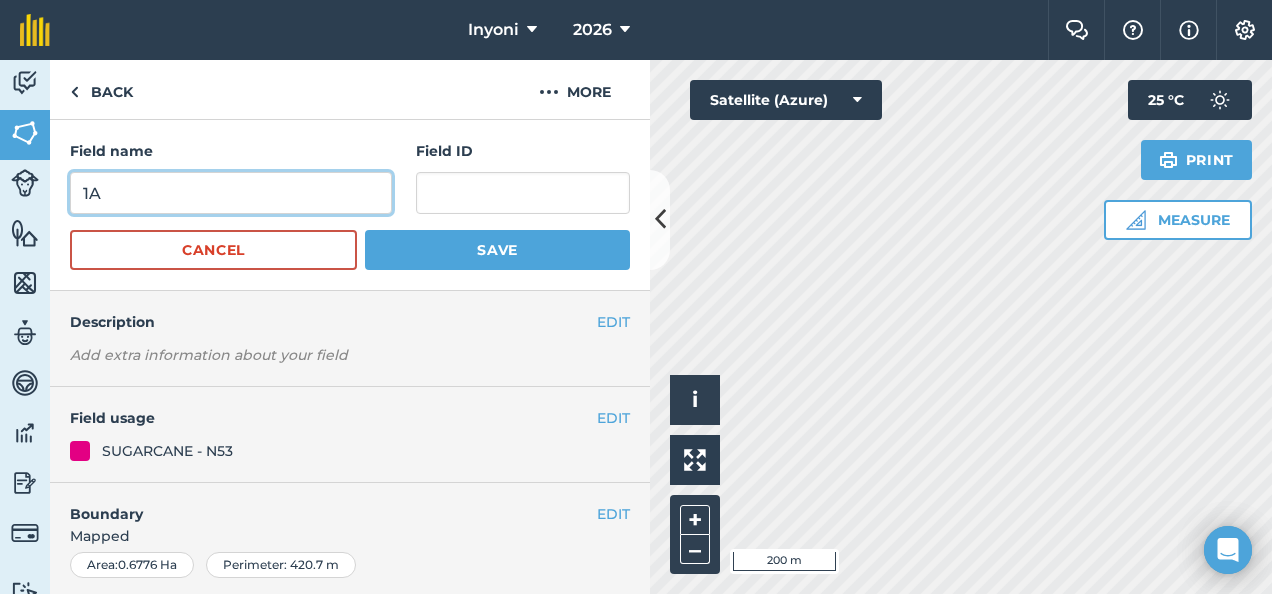 type on "1A" 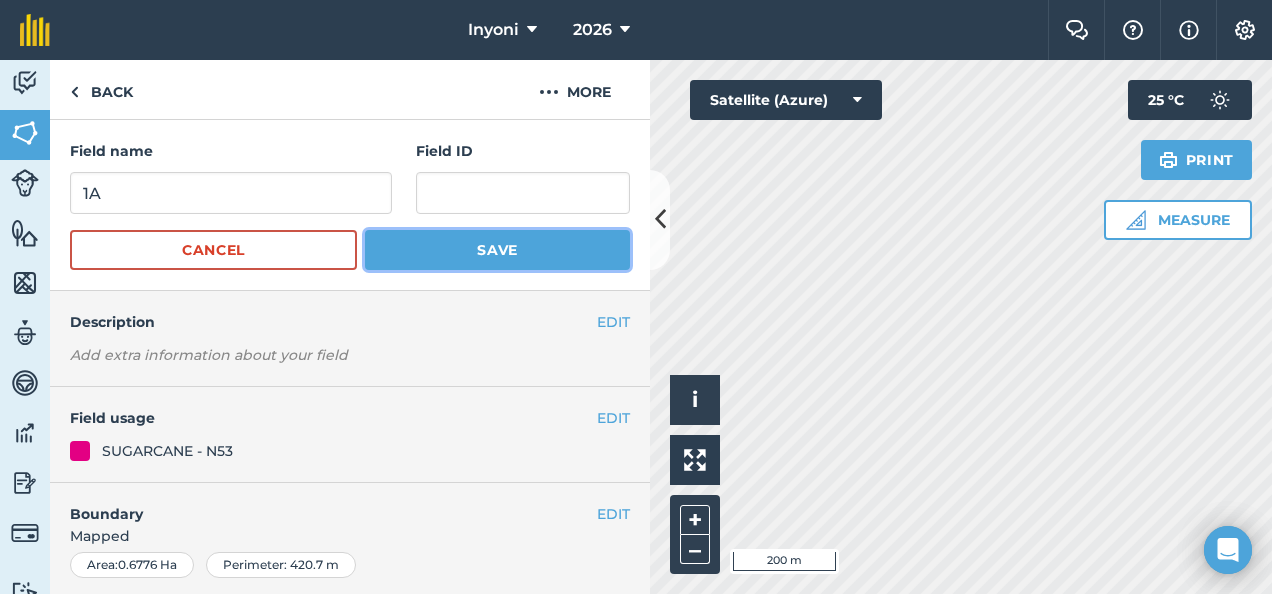 click on "Save" at bounding box center (497, 250) 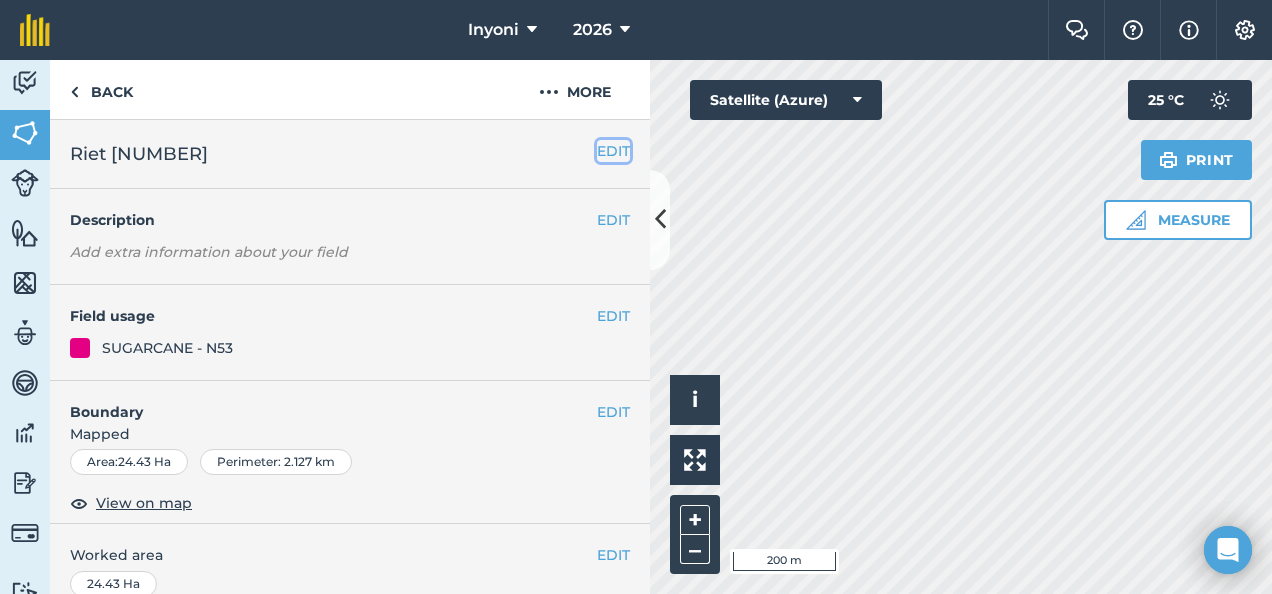 click on "EDIT" at bounding box center (613, 151) 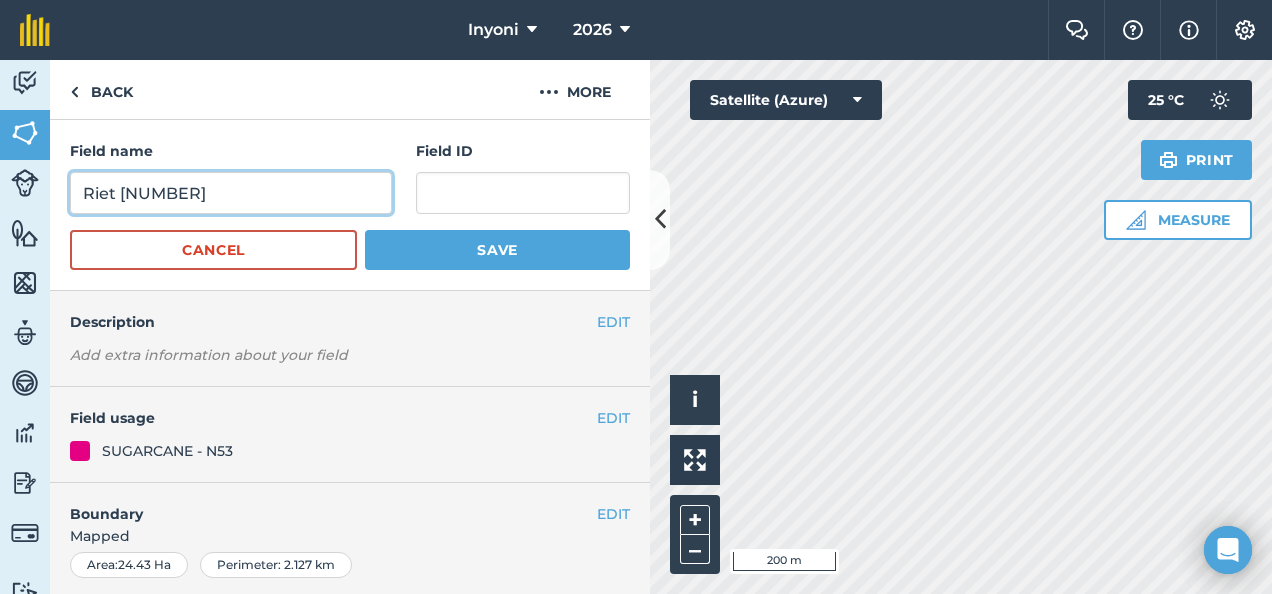 drag, startPoint x: 146, startPoint y: 195, endPoint x: 188, endPoint y: 189, distance: 42.426407 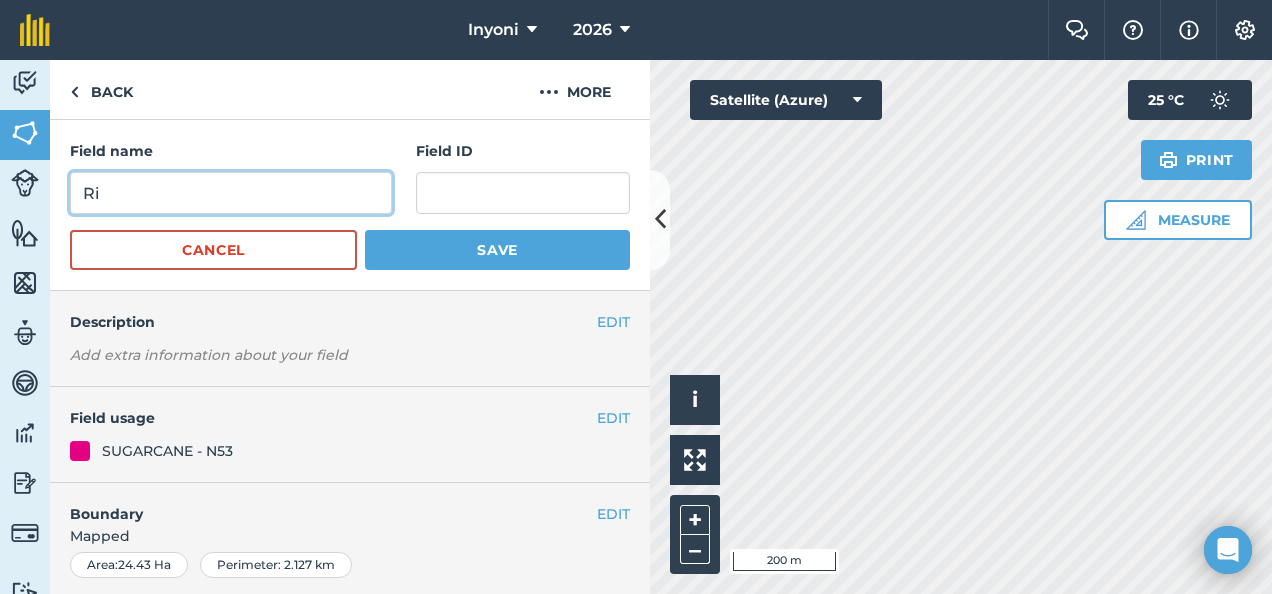 type on "R" 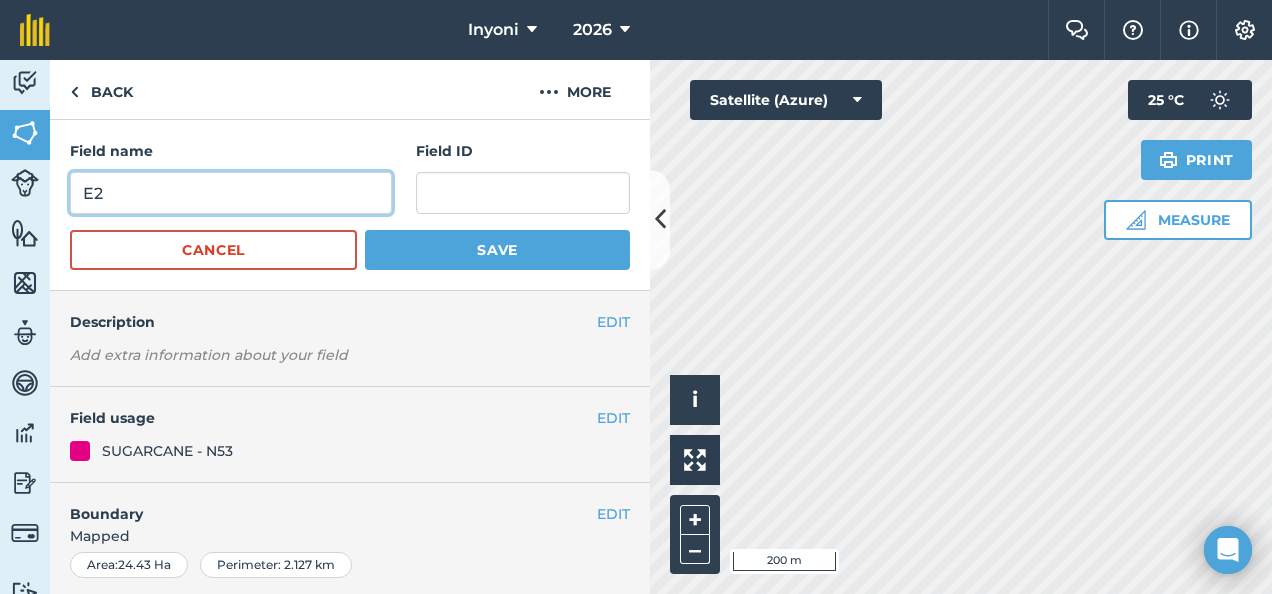 type on "E2" 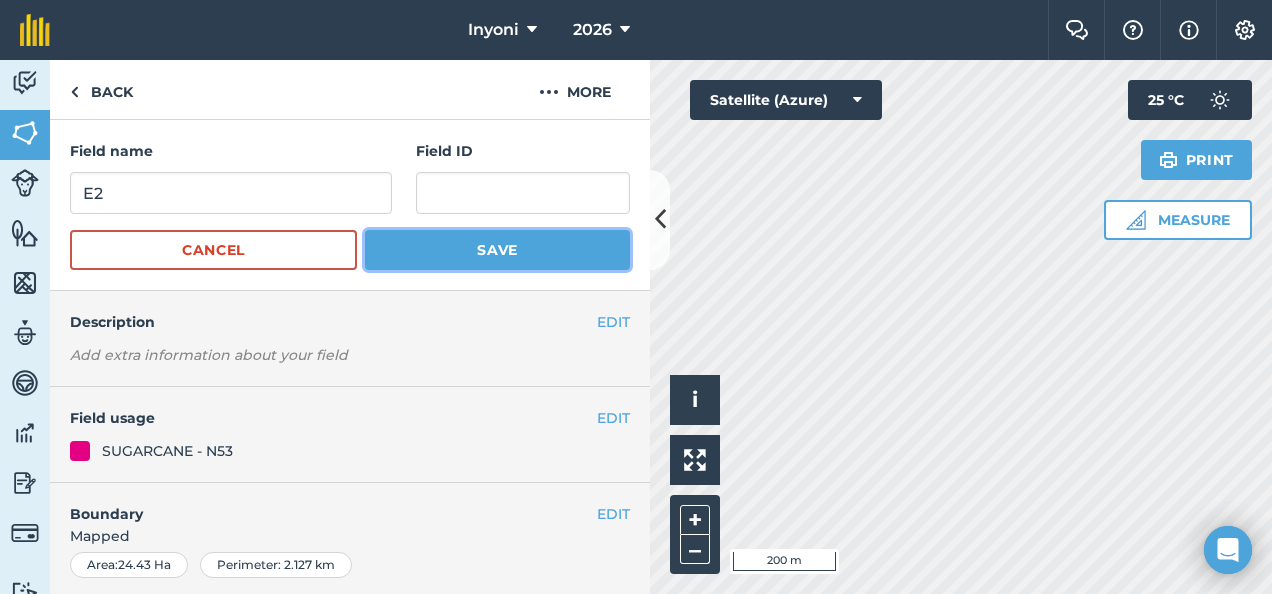 click on "Save" at bounding box center (497, 250) 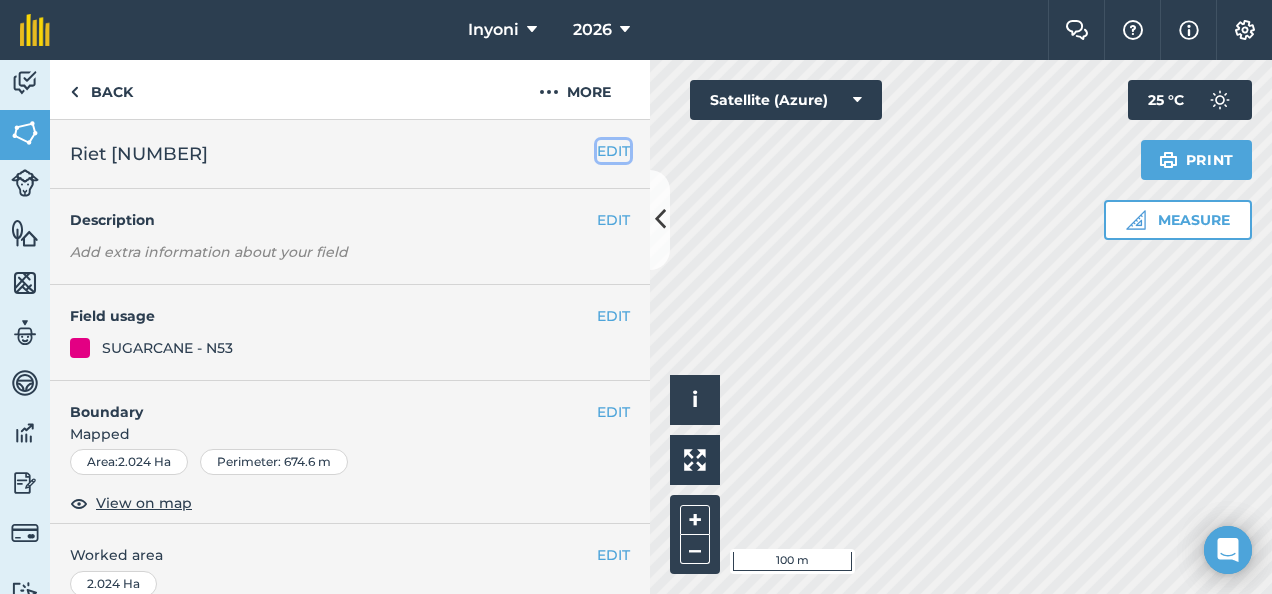 click on "EDIT" at bounding box center [613, 151] 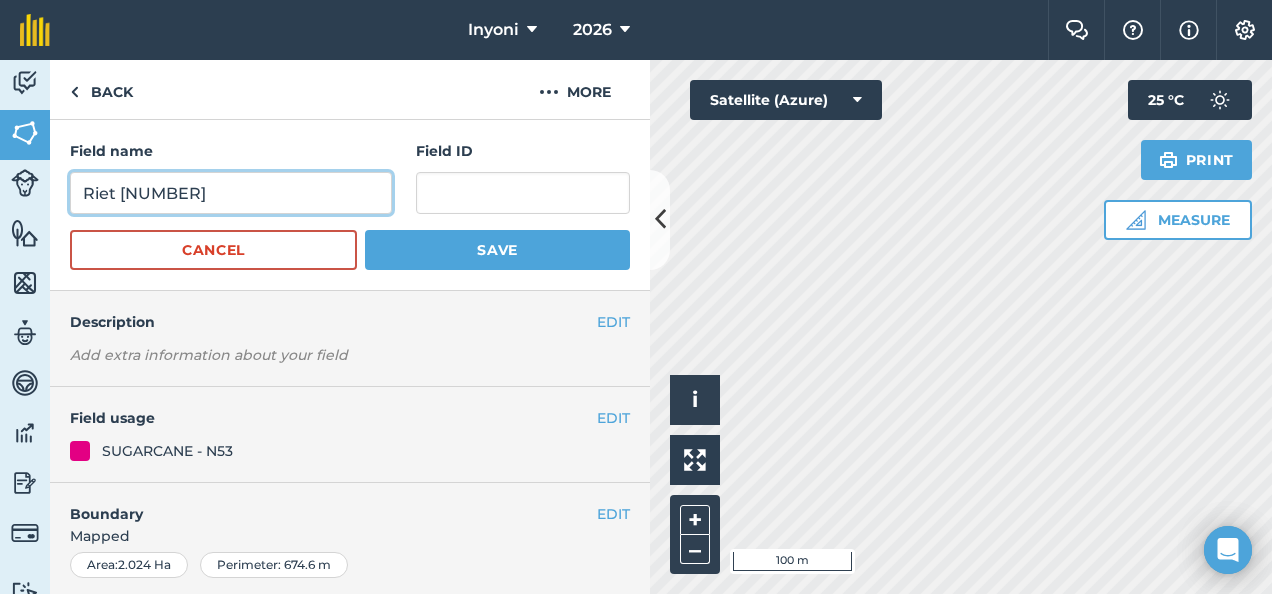 click on "Riet [NUMBER]" at bounding box center (231, 193) 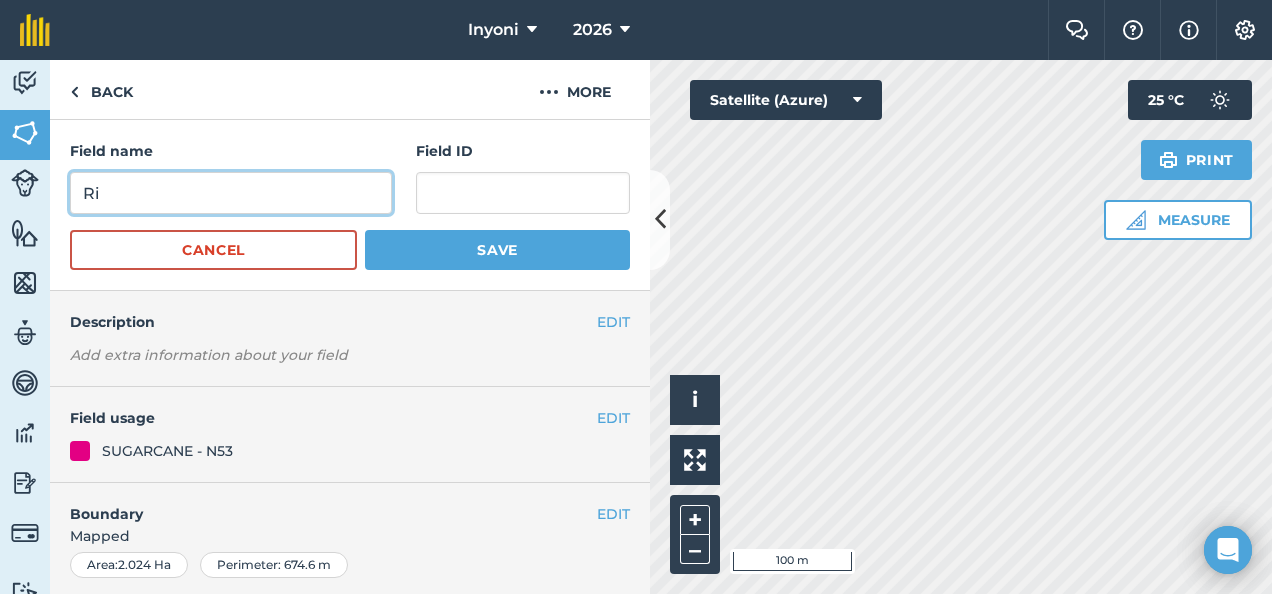 type on "R" 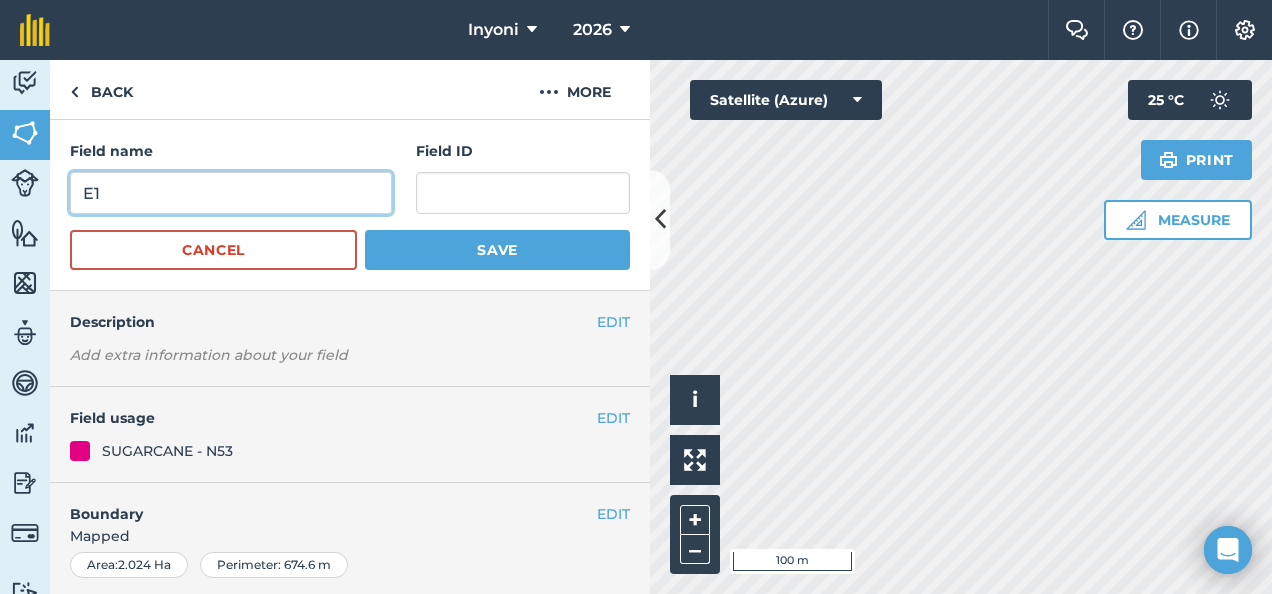 type on "E1" 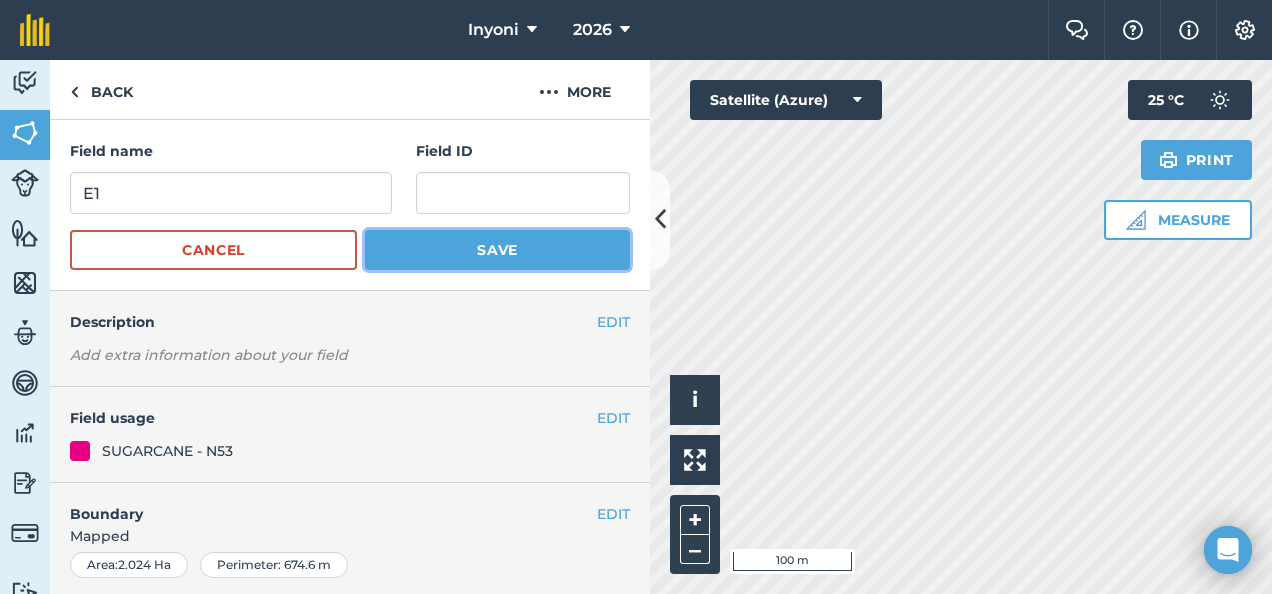 click on "Save" at bounding box center [497, 250] 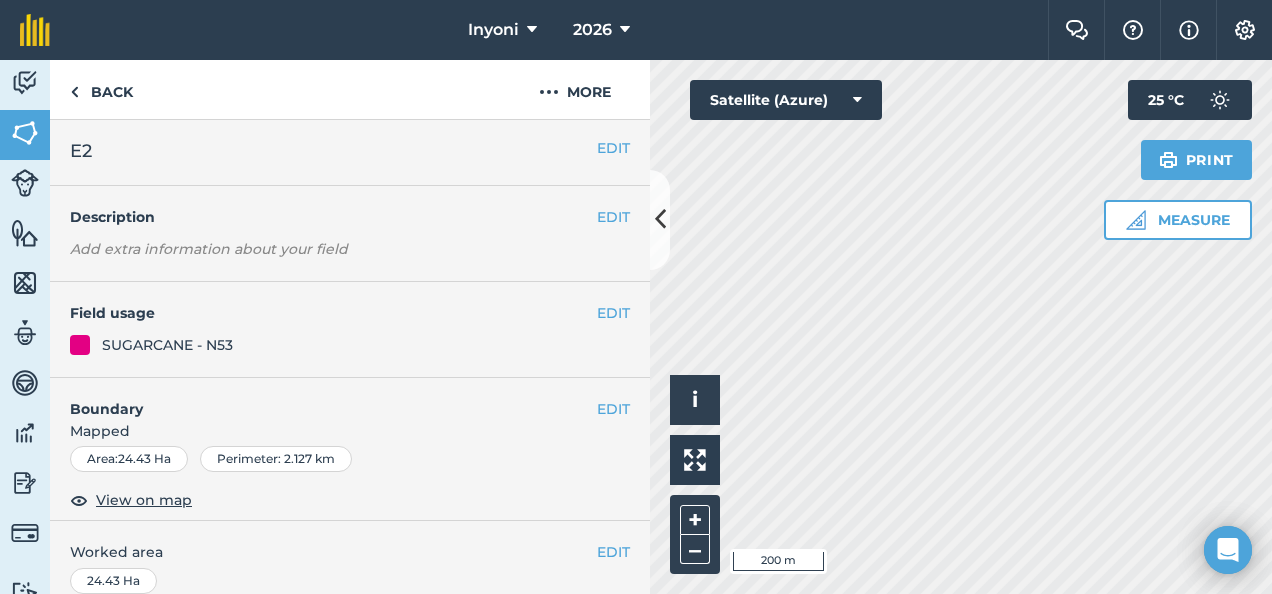 scroll, scrollTop: 0, scrollLeft: 0, axis: both 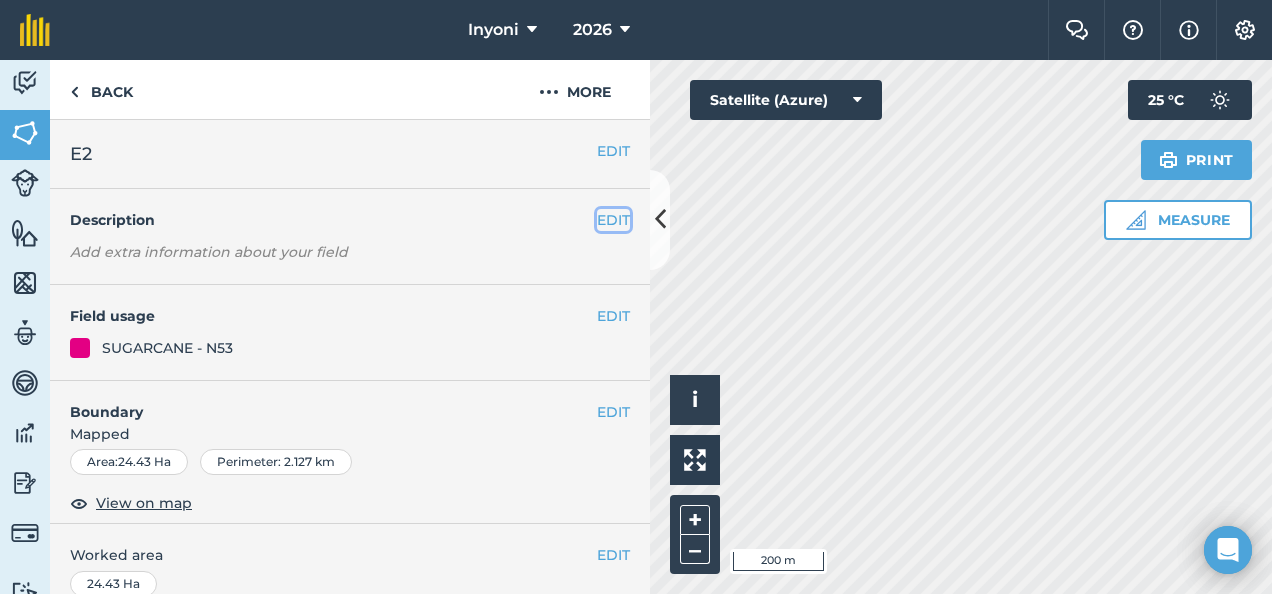 click on "EDIT" at bounding box center [613, 220] 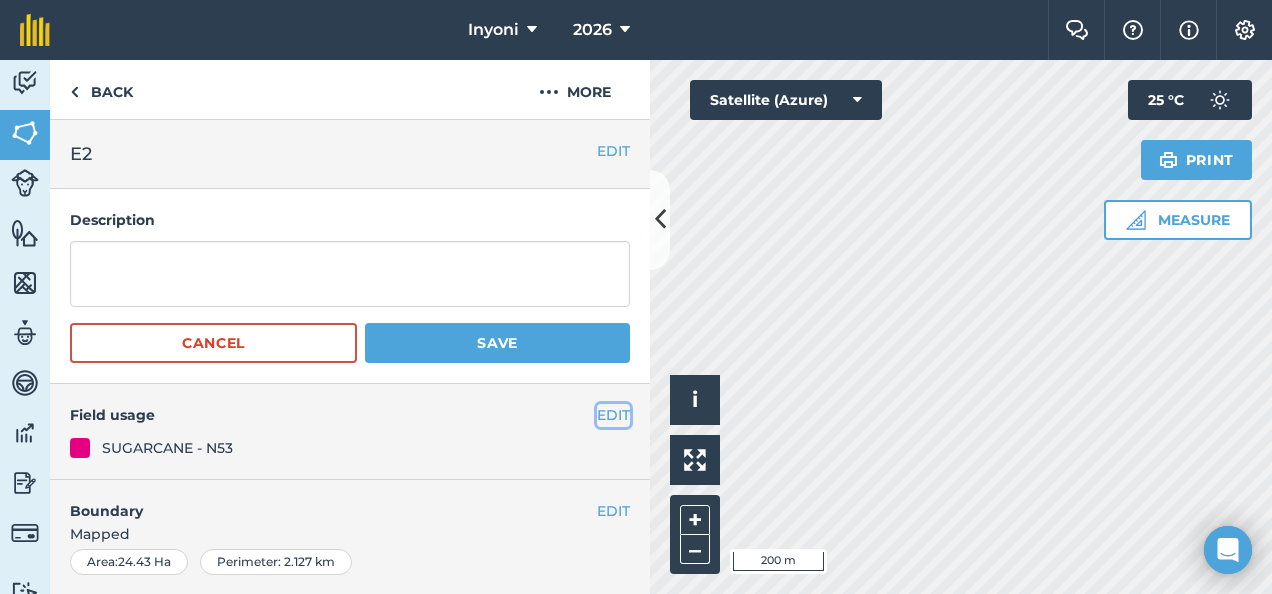 click on "EDIT" at bounding box center (613, 415) 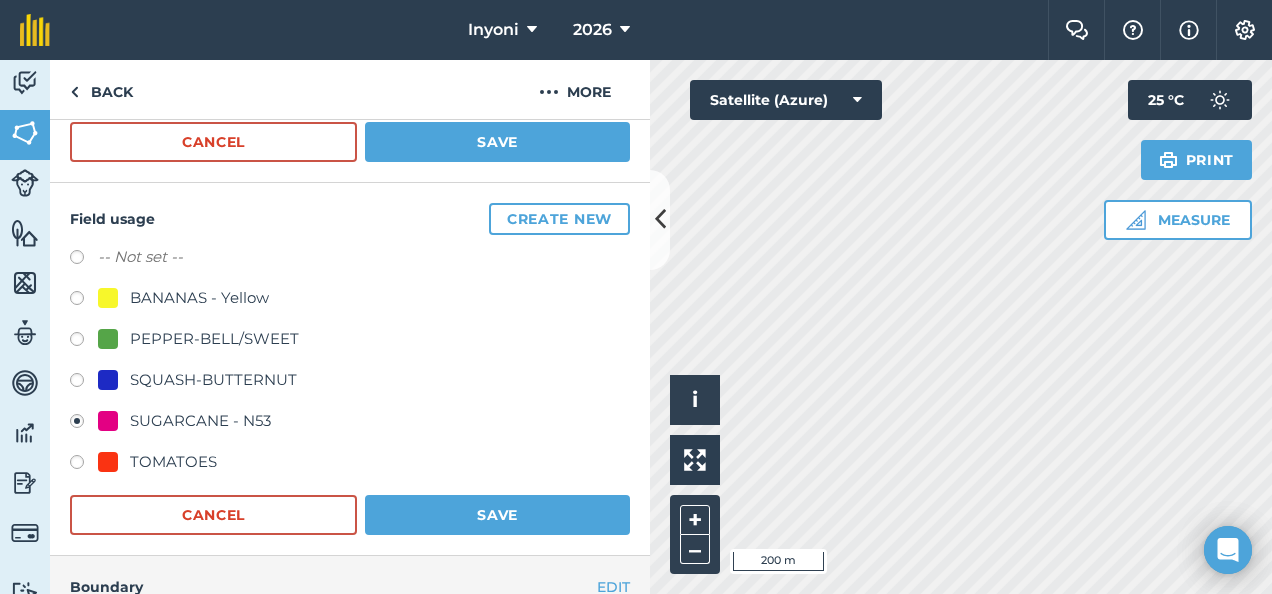 scroll, scrollTop: 200, scrollLeft: 0, axis: vertical 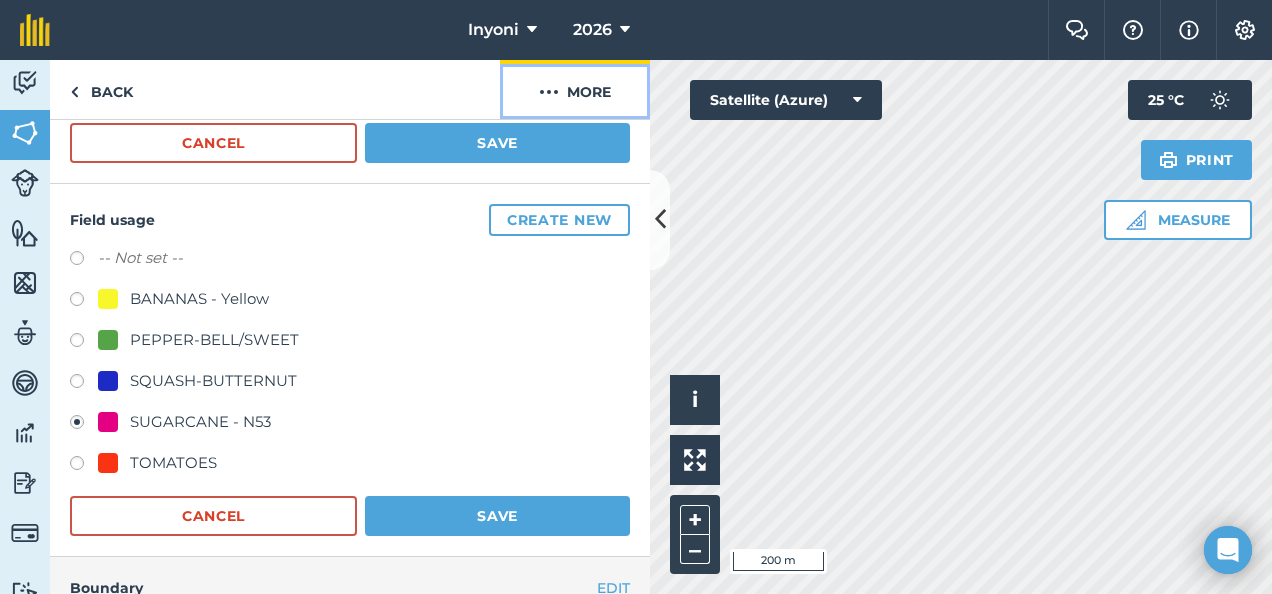 click on "More" at bounding box center (575, 89) 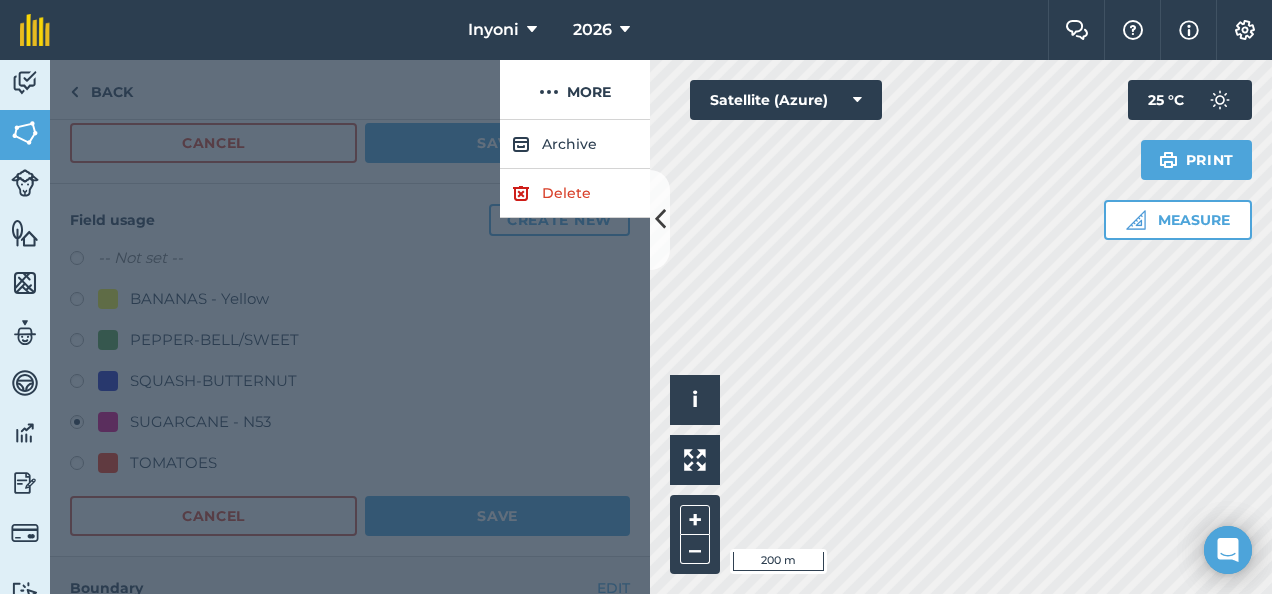 click at bounding box center [275, 90] 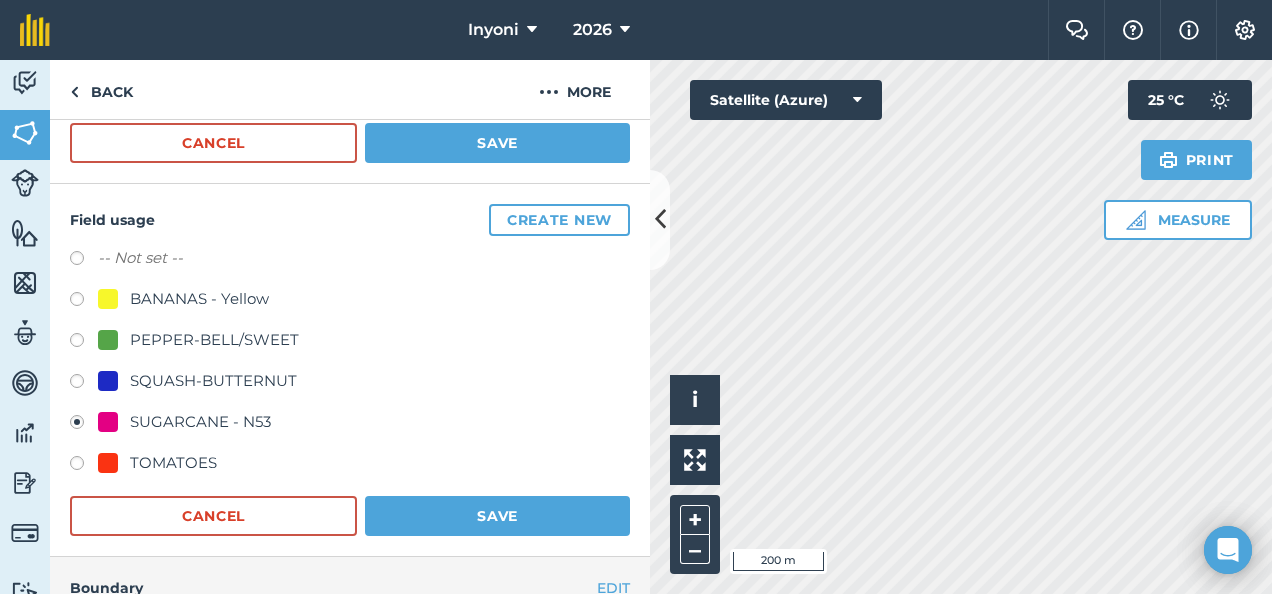 click on "SUGARCANE - N53" at bounding box center (200, 422) 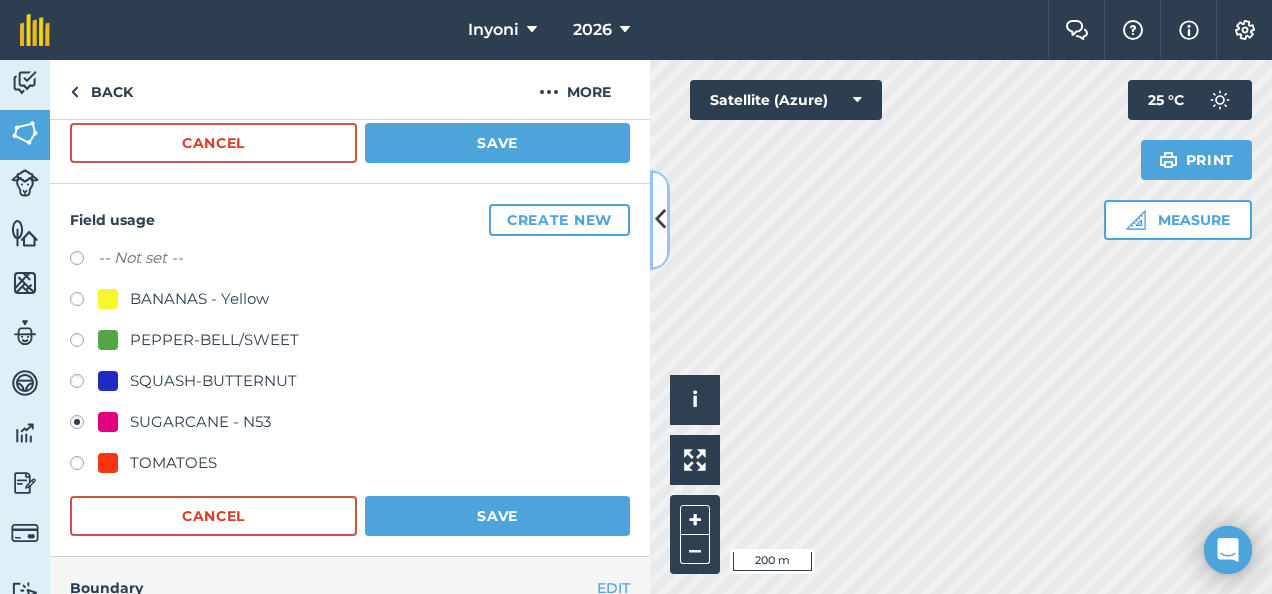 click at bounding box center (660, 219) 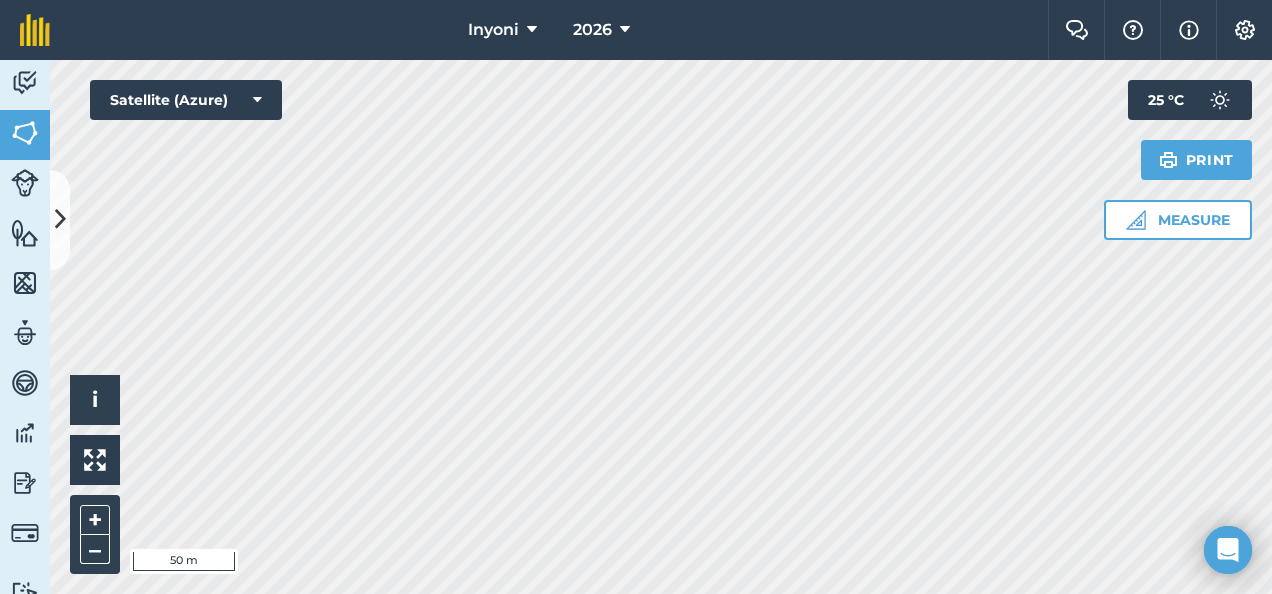 click on "Inyoni  2026 Farm Chat Help Info Settings Inyoni   -  2026 Reproduced with the permission of  Microsoft Printed on  05/08/2025 Field usages No usage set BANANAS - Yellow PEPPER-BELL/SWEET SQUASH-BUTTERNUT SUGARCANE - N53 TOMATOES Feature types Trees Water Activity Fields Livestock Features Maps Team Vehicles Data Reporting Billing Tutorials Tutorials   Back   More EDIT Blok [NUMBER] Description Cancel Save Field usage   Create new -- Not set -- BANANAS - Yellow PEPPER-BELL/SWEET SQUASH-BUTTERNUT SUGARCANE - N53 TOMATOES Cancel Save EDIT Boundary   Mapped Area :  2.126   Ha Perimeter :   617.8   m   View on map EDIT Worked area 2.126   Ha Sub-fields   Divide your fields into sections, e.g. for multiple crops or grazing blocks   Add sub-fields Add field job Add note   Field Health To-Do Field History Reports There are no outstanding tasks for this field. Hello i © 2025 TomTom, Microsoft 50 m + – Satellite (Azure) Measure Print 25   ° C" at bounding box center [636, 297] 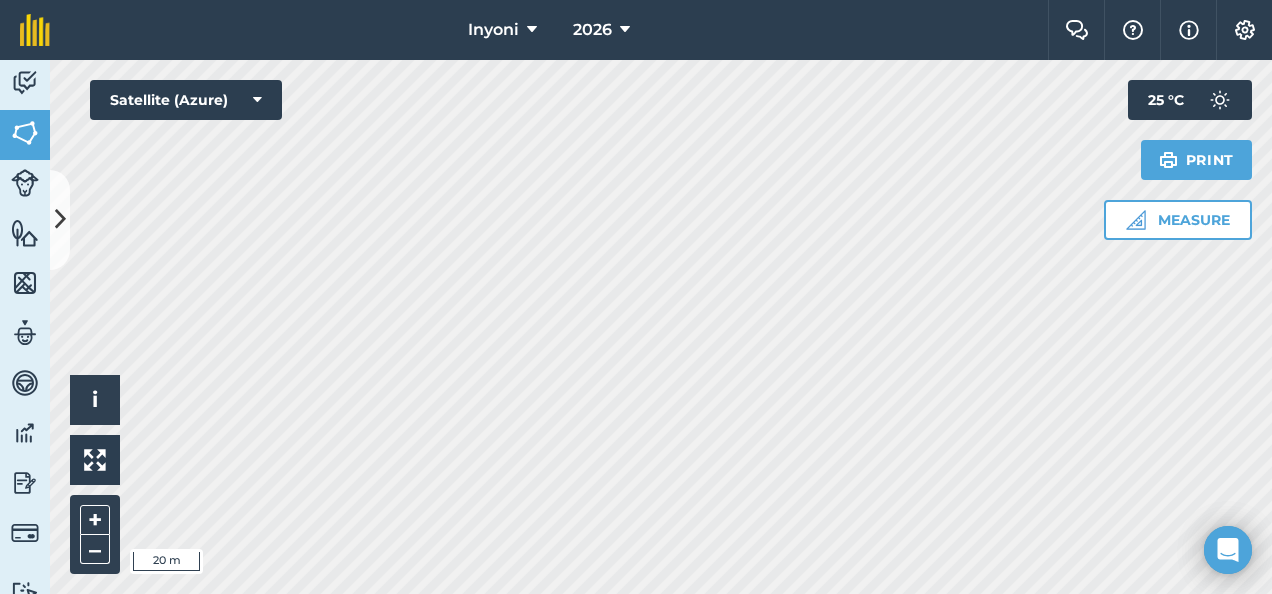 click on "Inyoni  2026 Farm Chat Help Info Settings Inyoni   -  2026 Reproduced with the permission of  Microsoft Printed on  05/08/2025 Field usages No usage set BANANAS - Yellow PEPPER-BELL/SWEET SQUASH-BUTTERNUT SUGARCANE - N53 TOMATOES Feature types Trees Water Activity Fields Livestock Features Maps Team Vehicles Data Reporting Billing Tutorials Tutorials   Back   More EDIT Blok [NUMBER] Description Cancel Save Field usage   Create new -- Not set -- BANANAS - Yellow PEPPER-BELL/SWEET SQUASH-BUTTERNUT SUGARCANE - N53 TOMATOES Cancel Save EDIT Boundary   Mapped Area :  2.126   Ha Perimeter :   617.8   m   View on map EDIT Worked area 2.126   Ha Sub-fields   Divide your fields into sections, e.g. for multiple crops or grazing blocks   Add sub-fields Add field job Add note   Field Health To-Do Field History Reports There are no outstanding tasks for this field. Hello i © 2025 TomTom, Microsoft 20 m + – Satellite (Azure) Measure Print 25   ° C" at bounding box center [636, 297] 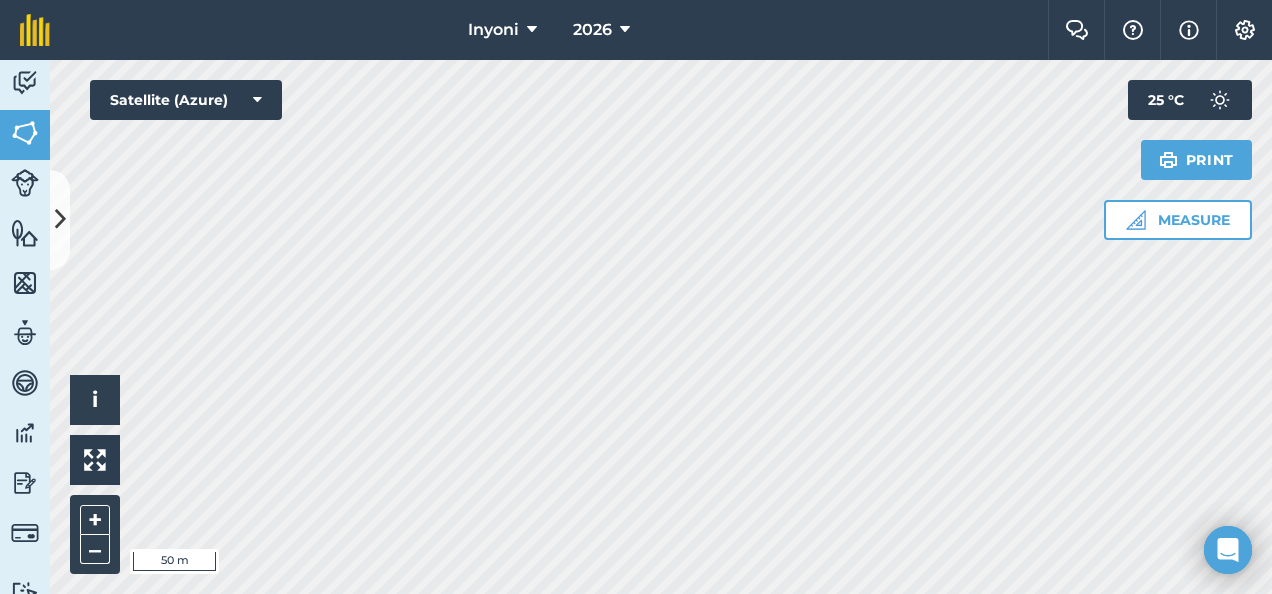 click on "Inyoni  2026 Farm Chat Help Info Settings Inyoni   -  2026 Reproduced with the permission of  Microsoft Printed on  05/08/2025 Field usages No usage set BANANAS - Yellow PEPPER-BELL/SWEET SQUASH-BUTTERNUT SUGARCANE - N53 TOMATOES Feature types Trees Water Activity Fields Livestock Features Maps Team Vehicles Data Reporting Billing Tutorials Tutorials   Back   More EDIT Blok [NUMBER] Description Cancel Save Field usage   Create new -- Not set -- BANANAS - Yellow PEPPER-BELL/SWEET SQUASH-BUTTERNUT SUGARCANE - N53 TOMATOES Cancel Save EDIT Boundary   Mapped Area :  2.126   Ha Perimeter :   617.8   m   View on map EDIT Worked area 2.126   Ha Sub-fields   Divide your fields into sections, e.g. for multiple crops or grazing blocks   Add sub-fields Add field job Add note   Field Health To-Do Field History Reports There are no outstanding tasks for this field. Hello i © 2025 TomTom, Microsoft 50 m + – Satellite (Azure) Measure Print 25   ° C" at bounding box center (636, 297) 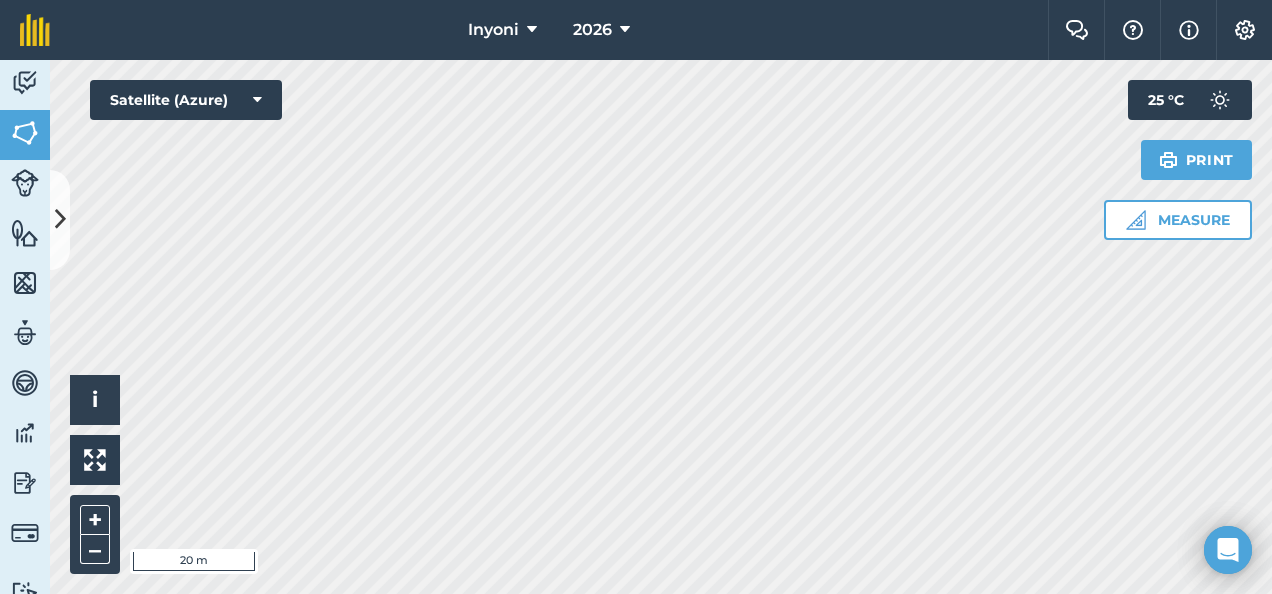 click on "Inyoni  2026 Farm Chat Help Info Settings Inyoni   -  2026 Reproduced with the permission of  Microsoft Printed on  05/08/2025 Field usages No usage set BANANAS - Yellow PEPPER-BELL/SWEET SQUASH-BUTTERNUT SUGARCANE - N53 TOMATOES Feature types Trees Water Activity Fields Livestock Features Maps Team Vehicles Data Reporting Billing Tutorials Tutorials   Back   More EDIT Blok [NUMBER] Description Cancel Save Field usage   Create new -- Not set -- BANANAS - Yellow PEPPER-BELL/SWEET SQUASH-BUTTERNUT SUGARCANE - N53 TOMATOES Cancel Save EDIT Boundary   Mapped Area :  2.126   Ha Perimeter :   617.8   m   View on map EDIT Worked area 2.126   Ha Sub-fields   Divide your fields into sections, e.g. for multiple crops or grazing blocks   Add sub-fields Add field job Add note   Field Health To-Do Field History Reports There are no outstanding tasks for this field. Hello i © 2025 TomTom, Microsoft 20 m + – Satellite (Azure) Measure Print 25   ° C" at bounding box center (636, 297) 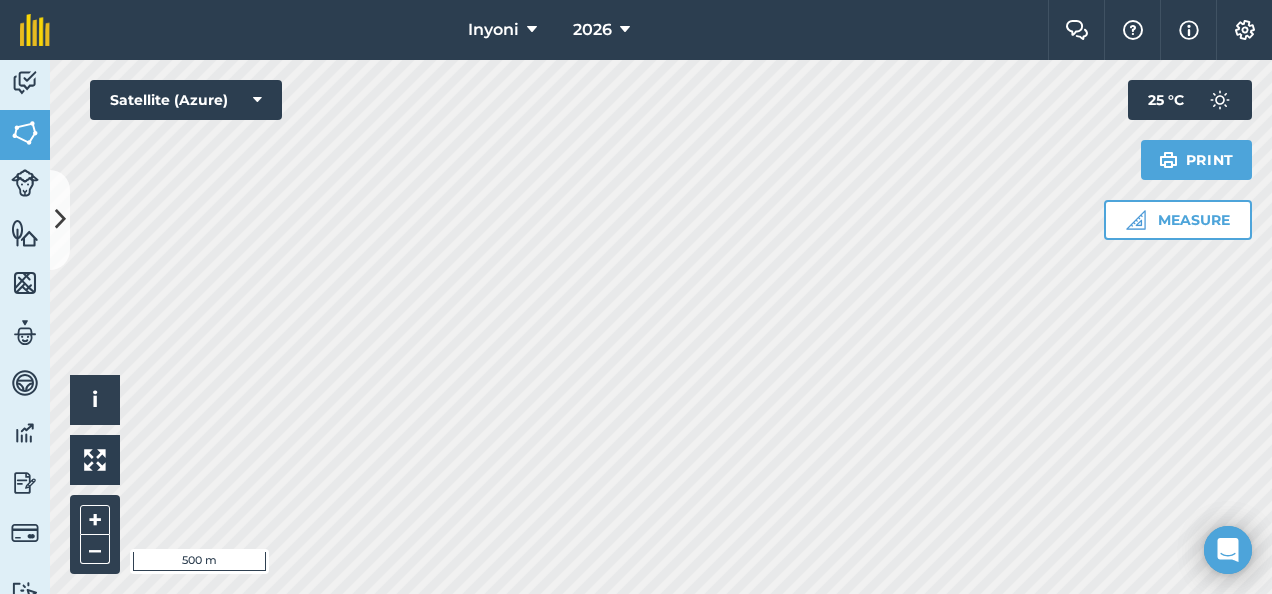 click on "Inyoni  [YEAR] Farm Chat Help Info Settings Inyoni   -  [YEAR] Reproduced with the permission of  Microsoft Printed on  [DATE] Field usages No usage set BANANAS - Yellow PEPPER-BELL/SWEET SQUASH-BUTTERNUT SUGARCANE - N53 TOMATOES Feature types Trees Water Activity Fields Livestock Features Maps Team Vehicles Data Reporting Billing Tutorials Tutorials   Back   More EDIT Blok 5 Description Cancel Save Field usage   Create new -- Not set -- BANANAS - Yellow PEPPER-BELL/SWEET SQUASH-BUTTERNUT SUGARCANE - N53 TOMATOES Cancel Save EDIT Boundary   Mapped Area :  2.126   Ha Perimeter :   617.8   m   View on map EDIT Worked area 2.126   Ha Sub-fields   Divide your fields into sections, e.g. for multiple crops or grazing blocks   Add sub-fields Add field job Add note   Field Health To-Do Field History Reports There are no outstanding tasks for this field. Hello i © [YEAR] TomTom, Microsoft 500 m + – Satellite (Azure) Measure Print 25   ° C" at bounding box center (636, 297) 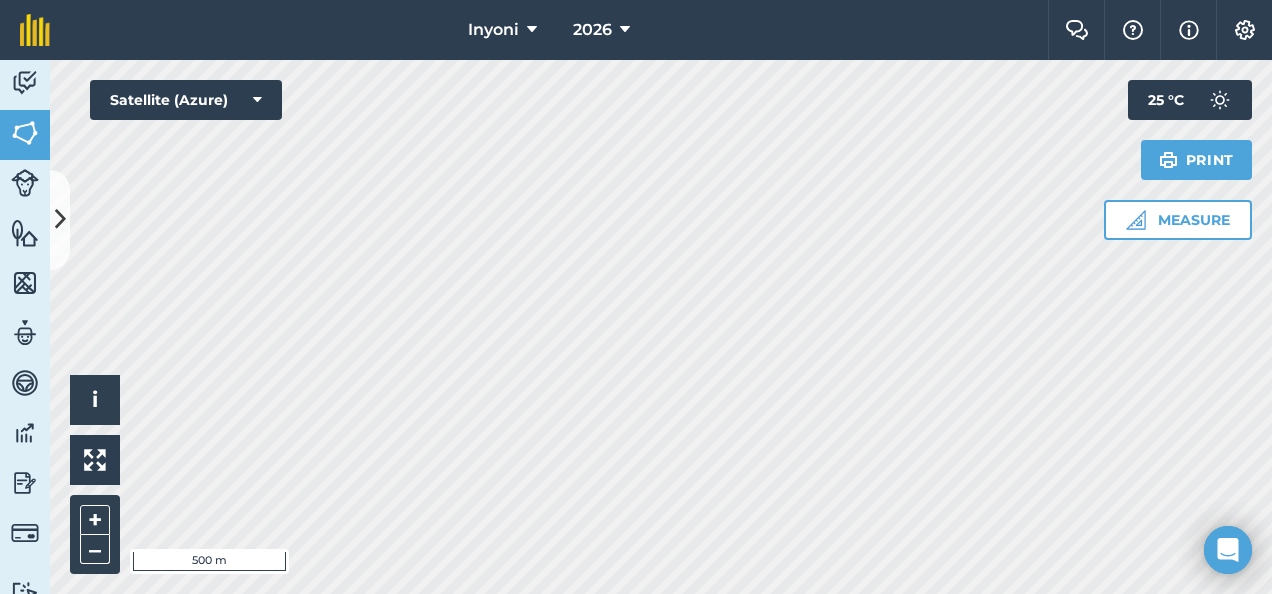 click on "Inyoni  2026 Farm Chat Help Info Settings Inyoni   -  2026 Reproduced with the permission of  Microsoft Printed on  05/08/2025 Field usages No usage set BANANAS - Yellow PEPPER-BELL/SWEET SQUASH-BUTTERNUT SUGARCANE - N53 TOMATOES Feature types Trees Water Activity Fields Livestock Features Maps Team Vehicles Data Reporting Billing Tutorials Tutorials Fields   Add   Set usage Visibility: Border Total area :  1,406   Ha Edit fields By usages, Filters (1) BANANAS - Yellow 568.2   Ha 001 9.757   Ha 001 6.161   Ha 001 1.018   Ha 001 7.894   Ha 001 9.635   Ha 001 9.527   Ha 001 3.647   Ha 001 6.176   Ha 001 6.208   Ha 1 6.114   Ha 12 21.27   Ha 3K 10.8   Ha 3K 1.874   Ha 3K 1.862   Ha 4K 5.796   Ha 4K 4.831   Ha 5K 5.523   Ha 5K 3.317   Ha 6KA 2.781   Ha 8KA 2.816   Ha A 2.779   Ha A 2.792   Ha A 2.713   Ha A 2.737   Ha A 2.837   Ha A 2.865   Ha B 3.301   Ha B 3.617   Ha B 3.478   Ha B 3.509   Ha B 3.593   Ha B 3.578   Ha Blok 1 8.596   Ha Blok 2 6.362   Ha Blok 2 1.628   Ha Blok 3 10.16   Ha 8.565" at bounding box center [636, 297] 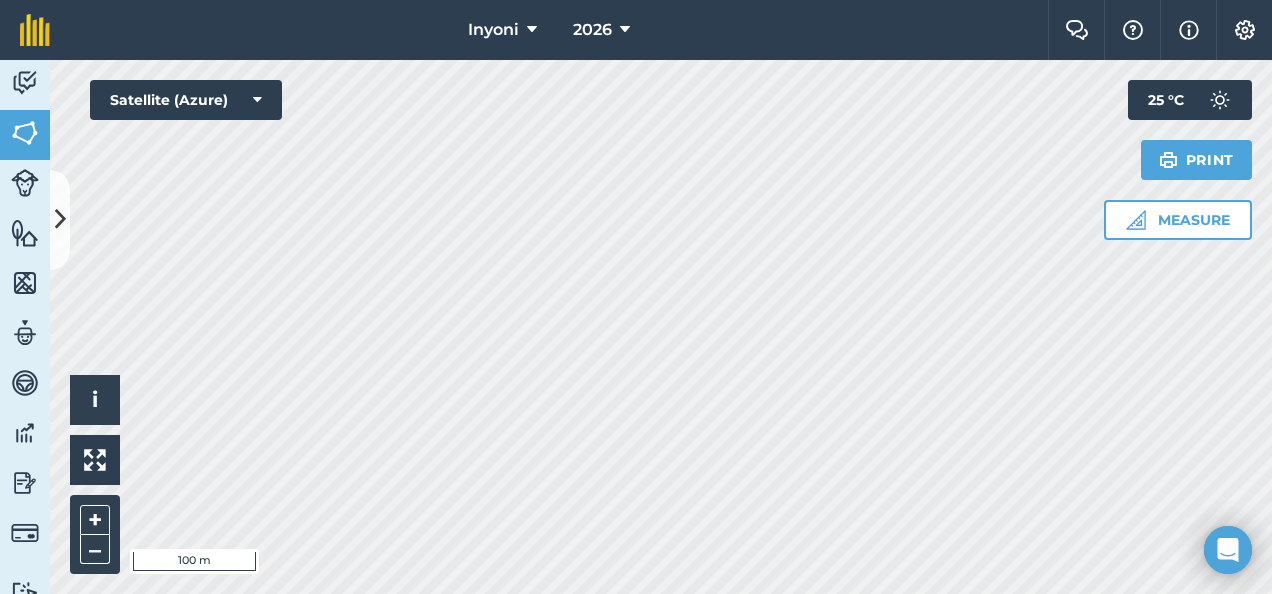 click on "Inyoni  2026 Farm Chat Help Info Settings Inyoni   -  2026 Reproduced with the permission of  Microsoft Printed on  05/08/2025 Field usages No usage set BANANAS - Yellow PEPPER-BELL/SWEET SQUASH-BUTTERNUT SUGARCANE - N53 TOMATOES Feature types Trees Water Activity Fields Livestock Features Maps Team Vehicles Data Reporting Billing Tutorials Tutorials Fields   Add   Set usage Visibility: Border Total area :  1,406   Ha Edit fields By usages, Filters (1) BANANAS - Yellow 568.2   Ha 001 9.757   Ha 001 6.161   Ha 001 1.018   Ha 001 7.894   Ha 001 9.635   Ha 001 9.527   Ha 001 3.647   Ha 001 6.176   Ha 001 6.208   Ha 1 6.114   Ha 12 21.27   Ha 3K 10.8   Ha 3K 1.874   Ha 3K 1.862   Ha 4K 5.796   Ha 4K 4.831   Ha 5K 5.523   Ha 5K 3.317   Ha 6KA 2.781   Ha 8KA 2.816   Ha A 2.779   Ha A 2.792   Ha A 2.713   Ha A 2.737   Ha A 2.837   Ha A 2.865   Ha B 3.301   Ha B 3.617   Ha B 3.478   Ha B 3.509   Ha B 3.593   Ha B 3.578   Ha Blok 1 8.596   Ha Blok 2 6.362   Ha Blok 2 1.628   Ha Blok 3 10.16   Ha Coopersdal bananas   E" at bounding box center [636, 297] 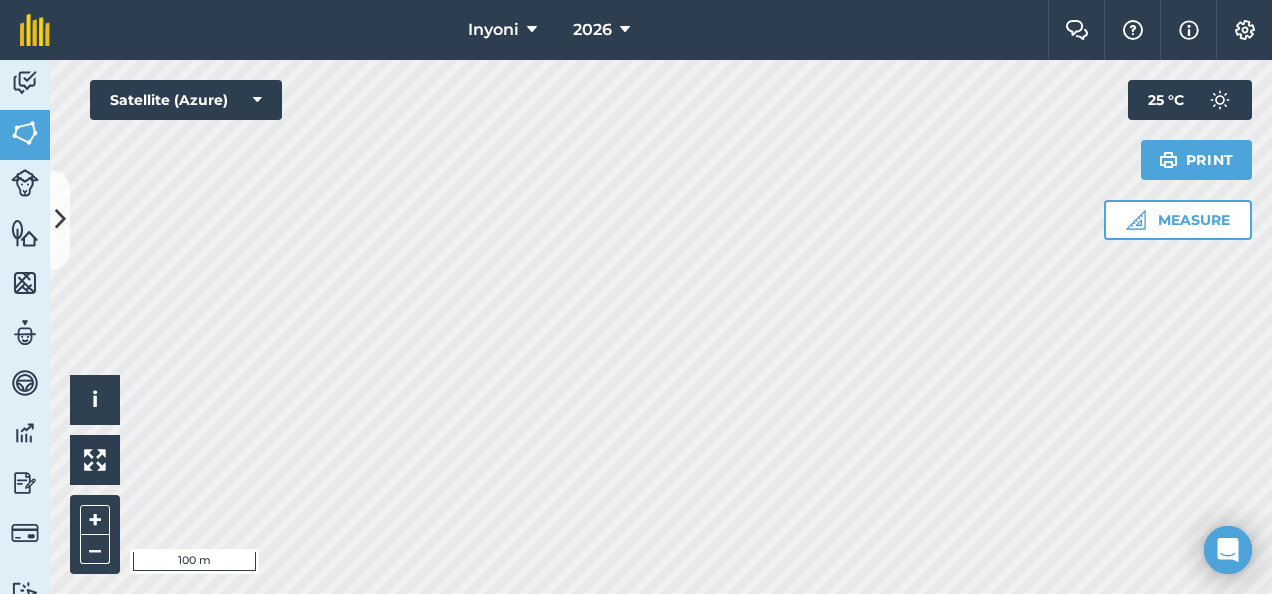 click on "Inyoni  2026 Farm Chat Help Info Settings Inyoni   -  2026 Reproduced with the permission of  Microsoft Printed on  05/08/2025 Field usages No usage set BANANAS - Yellow PEPPER-BELL/SWEET SQUASH-BUTTERNUT SUGARCANE - N53 TOMATOES Feature types Trees Water Activity Fields Livestock Features Maps Team Vehicles Data Reporting Billing Tutorials Tutorials Fields   Add   Set usage Visibility: Border Total area :  1,406   Ha Edit fields By usages, Filters (1) BANANAS - Yellow 568.2   Ha 001 9.757   Ha 001 6.161   Ha 001 1.018   Ha 001 7.894   Ha 001 9.635   Ha 001 9.527   Ha 001 3.647   Ha 001 6.176   Ha 001 6.208   Ha 1 6.114   Ha 12 21.27   Ha 3K 10.8   Ha 3K 1.874   Ha 3K 1.862   Ha 4K 5.796   Ha 4K 4.831   Ha 5K 5.523   Ha 5K 3.317   Ha 6KA 2.781   Ha 8KA 2.816   Ha A 2.779   Ha A 2.792   Ha A 2.713   Ha A 2.737   Ha A 2.837   Ha A 2.865   Ha B 3.301   Ha B 3.617   Ha B 3.478   Ha B 3.509   Ha B 3.593   Ha B 3.578   Ha Blok 1 8.596   Ha Blok 2 6.362   Ha Blok 2 1.628   Ha Blok 3 10.16   Ha 8.565" at bounding box center (636, 297) 